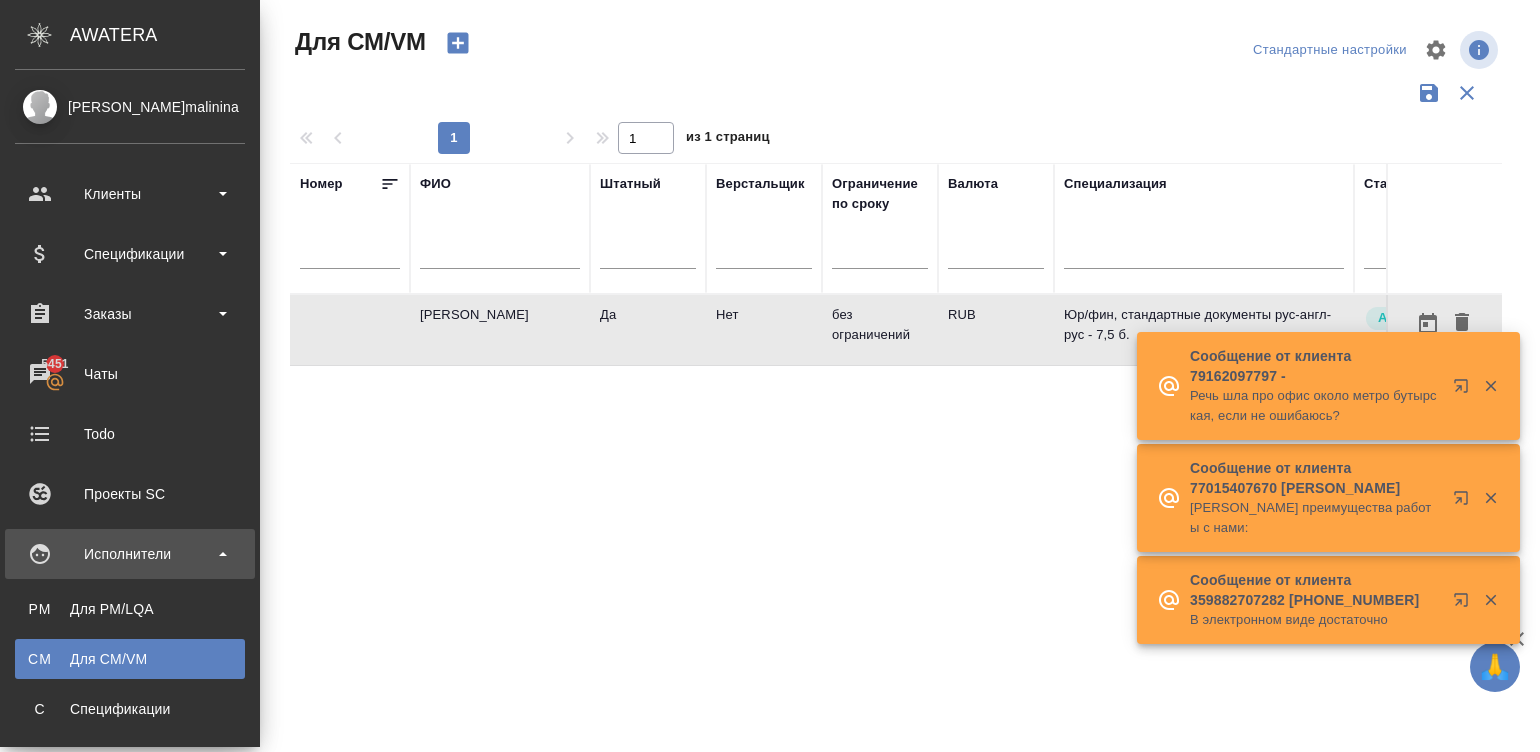 scroll, scrollTop: 0, scrollLeft: 0, axis: both 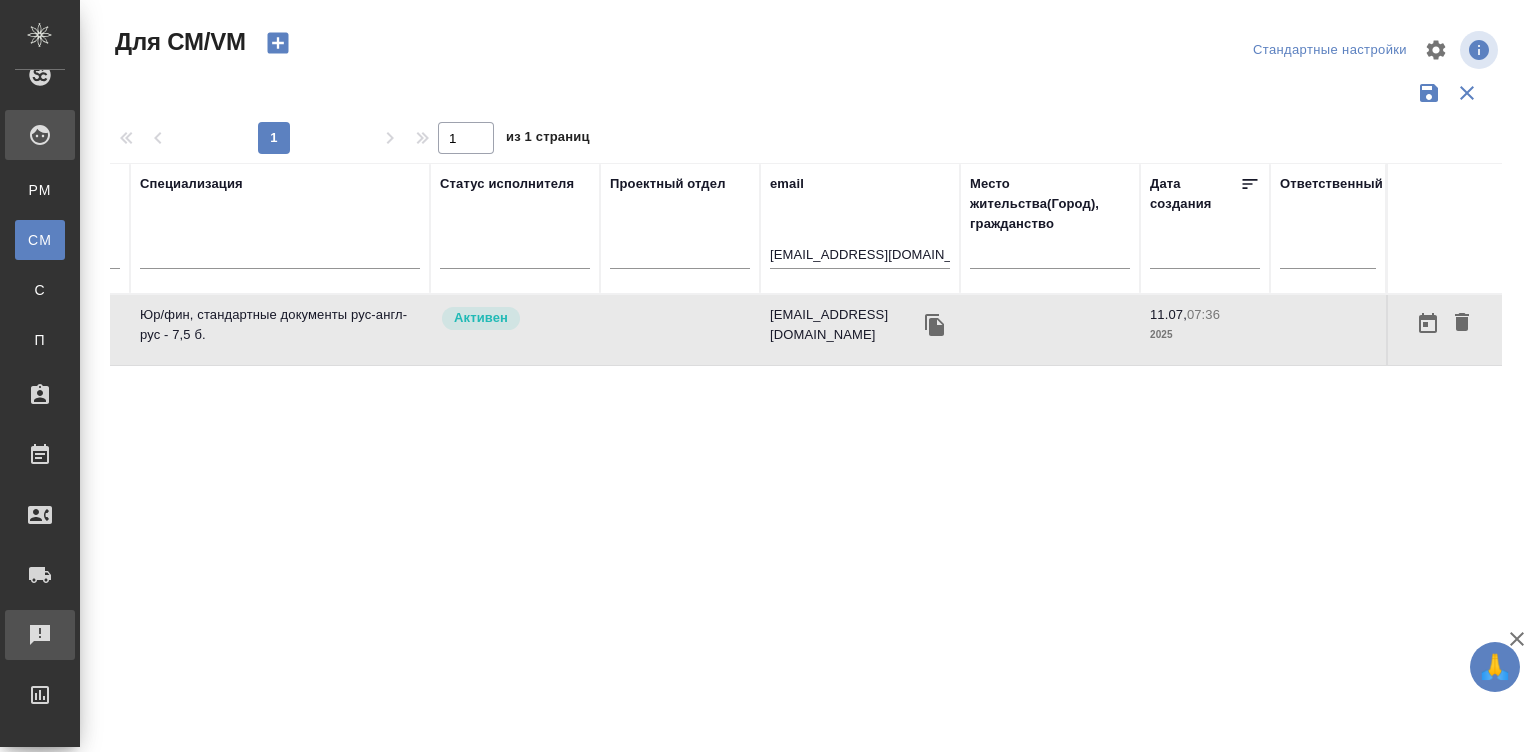 click on "Рекламации" at bounding box center (40, 635) 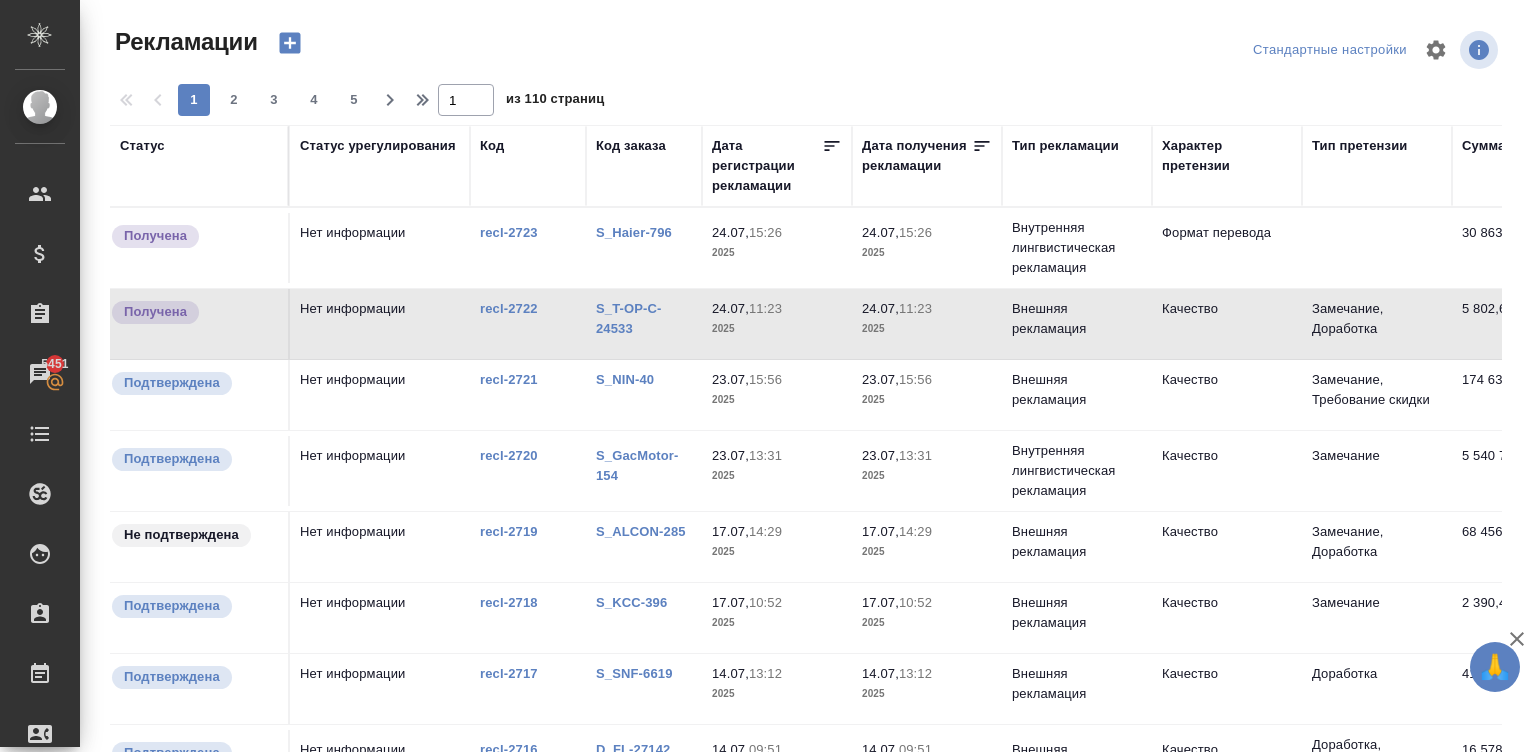 scroll, scrollTop: 0, scrollLeft: 0, axis: both 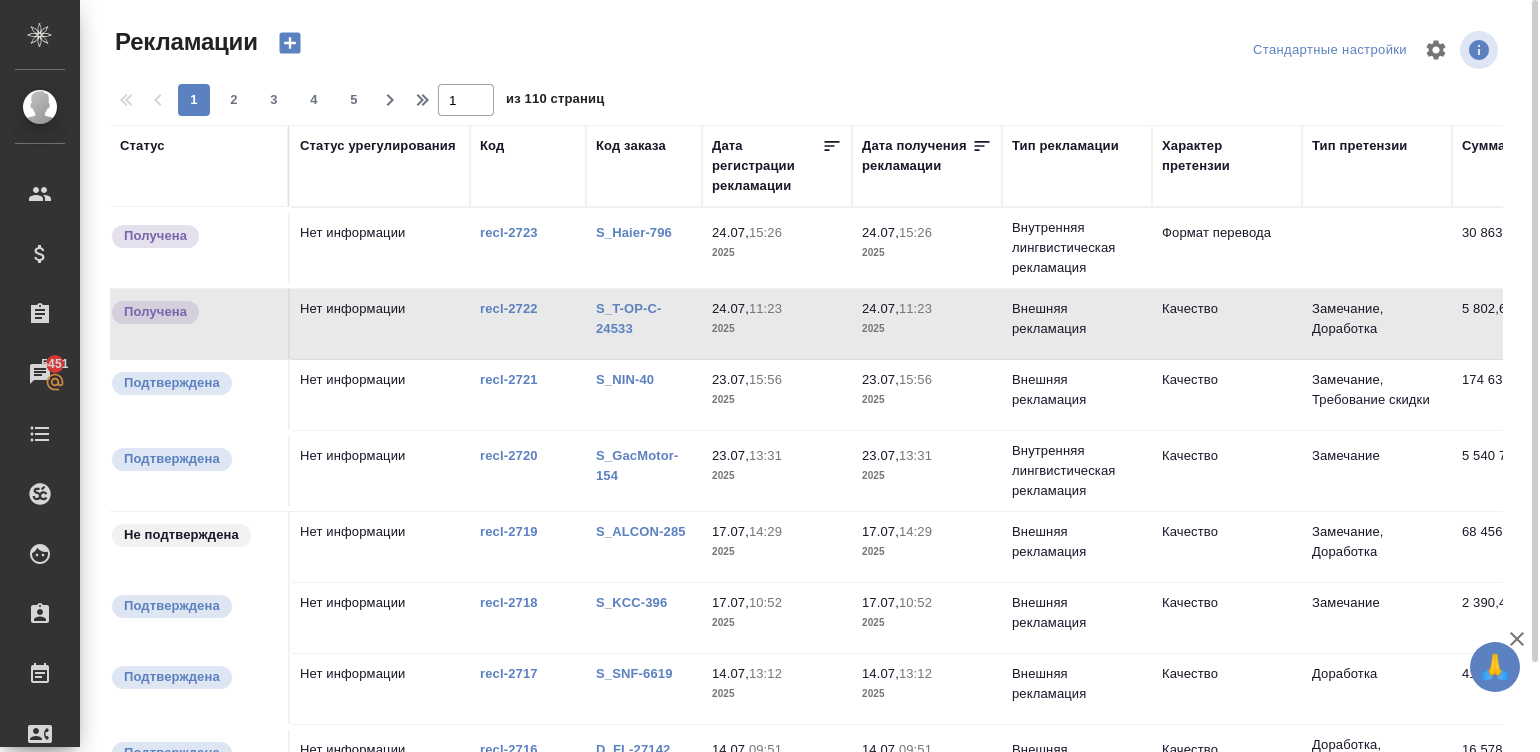 click on "S_Haier-796" at bounding box center [644, 248] 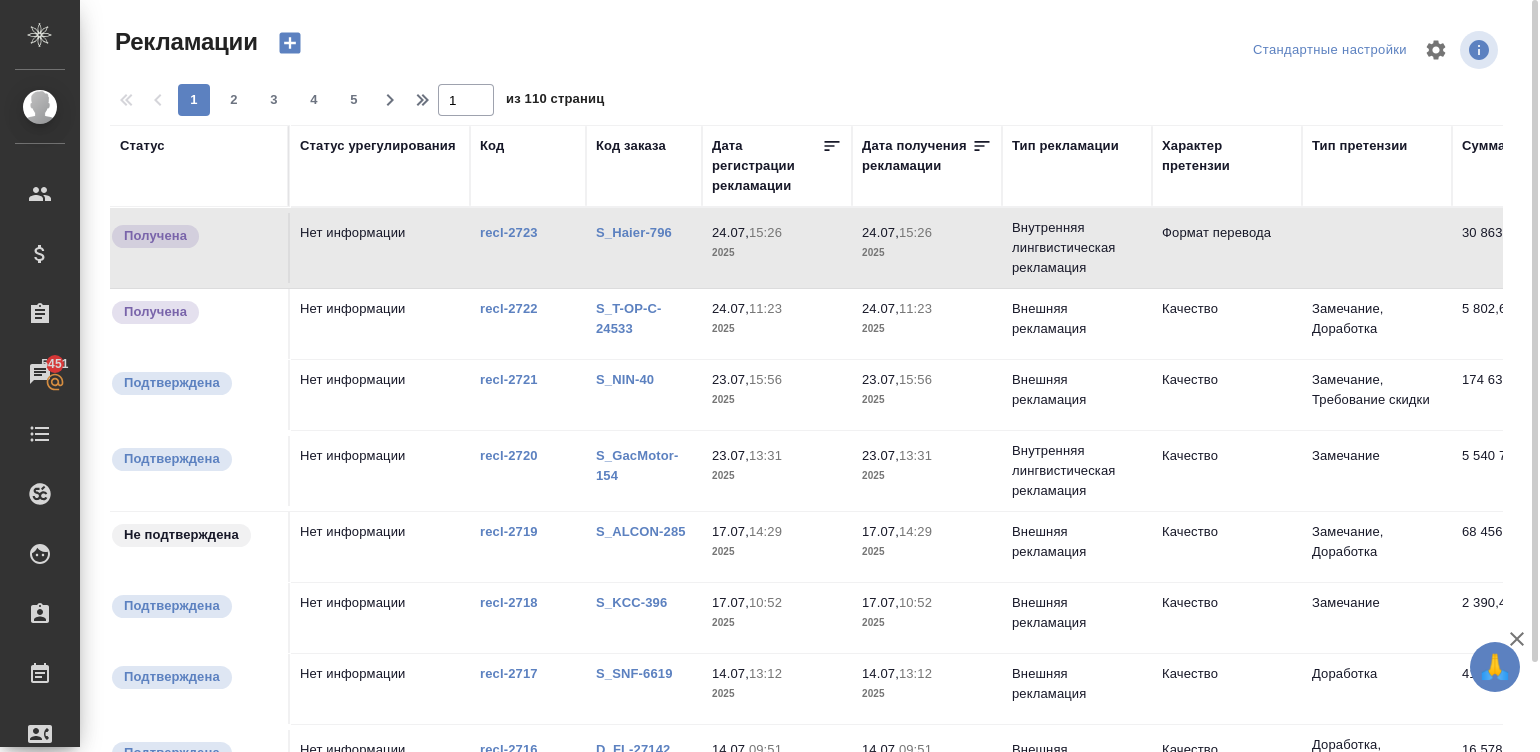 click on "23.07,  15:56 2025" at bounding box center [777, 248] 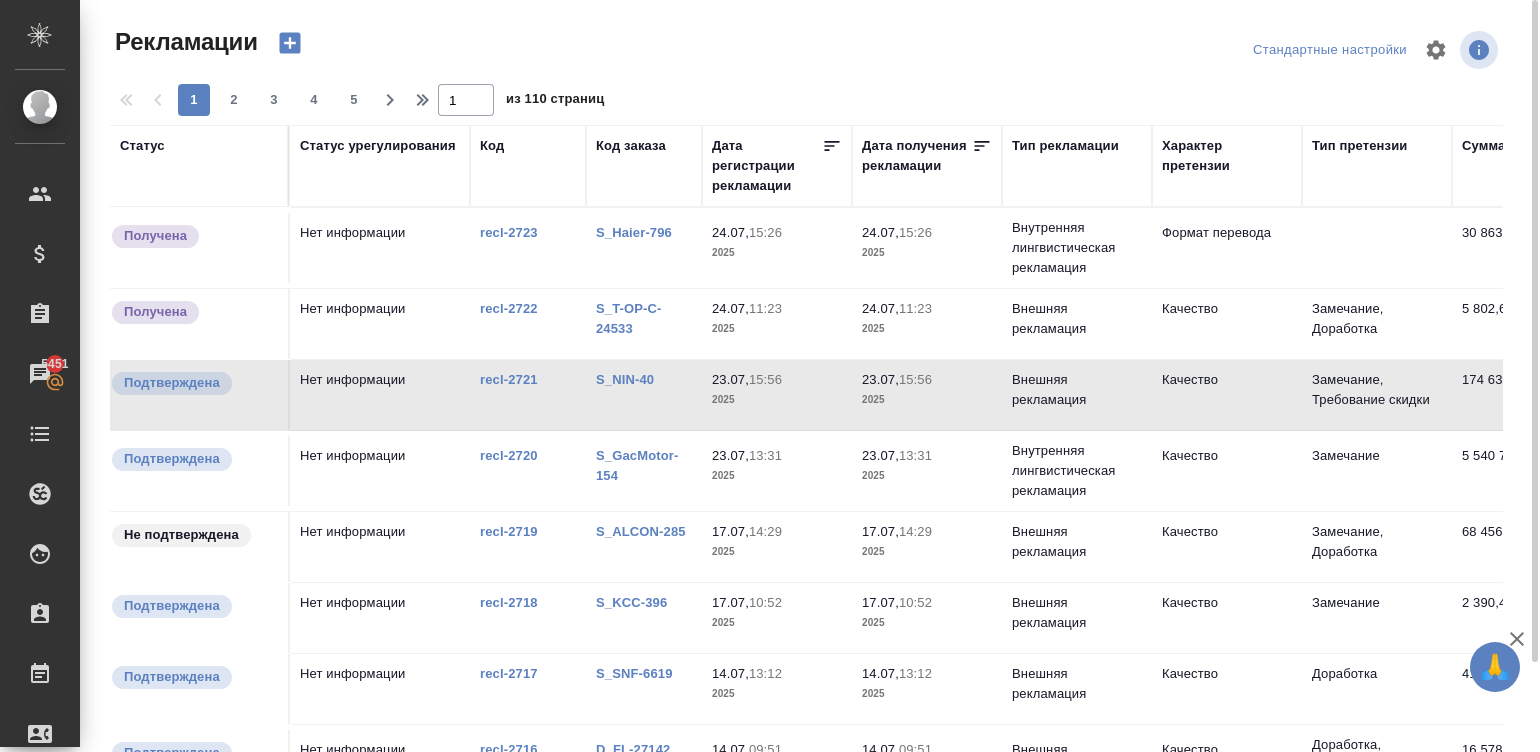 click on "2025" at bounding box center (777, 476) 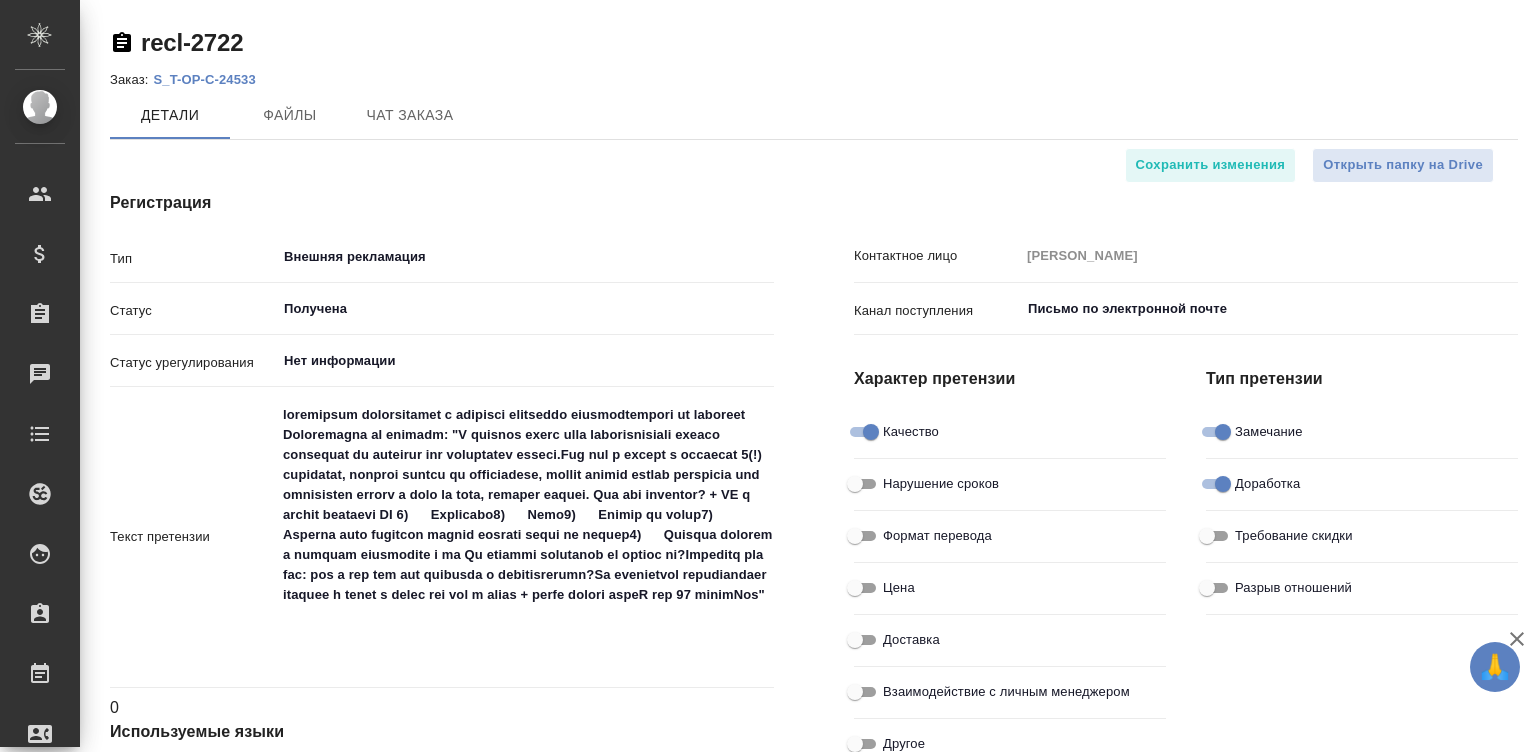 scroll, scrollTop: 0, scrollLeft: 0, axis: both 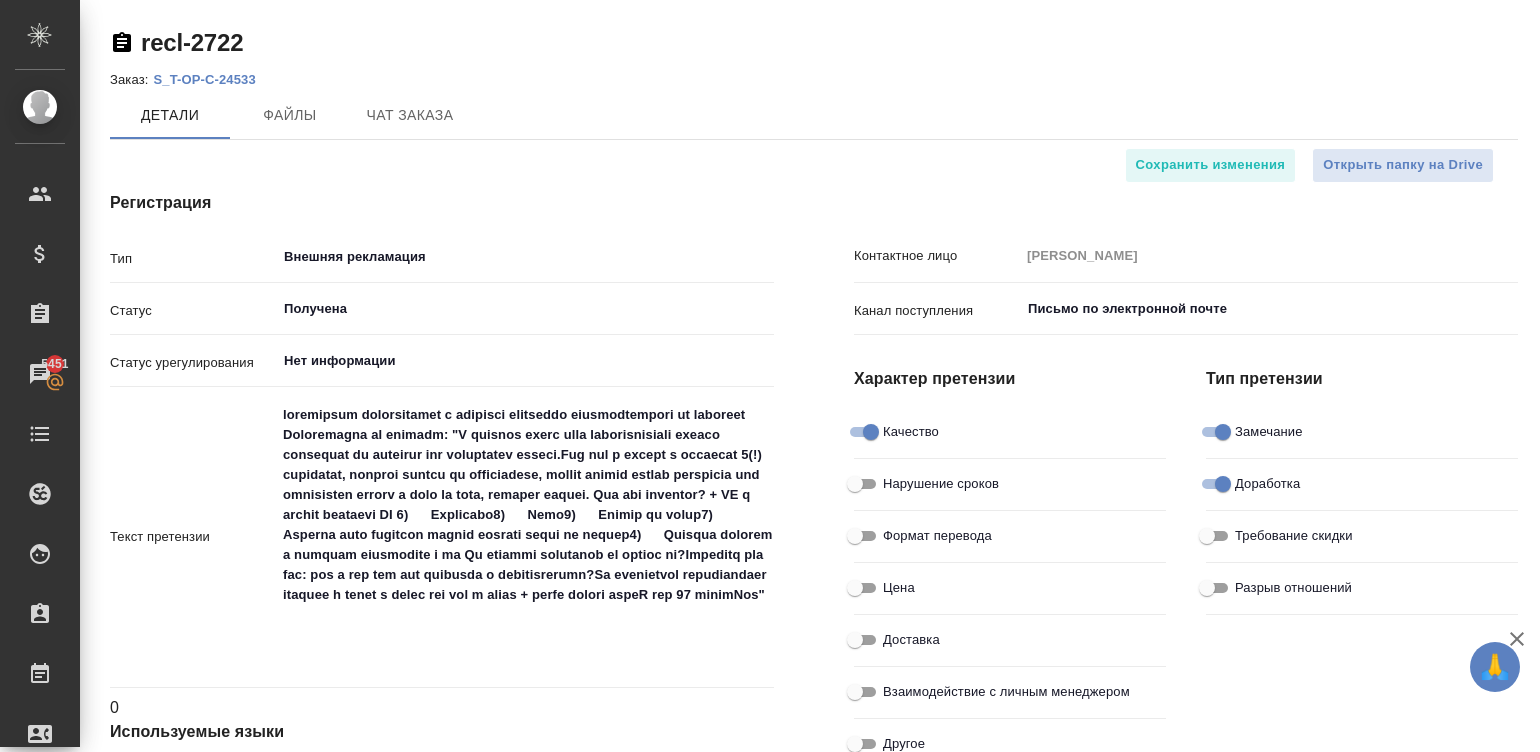 click on "Заказ: S_T-OP-C-24533" at bounding box center [814, 79] 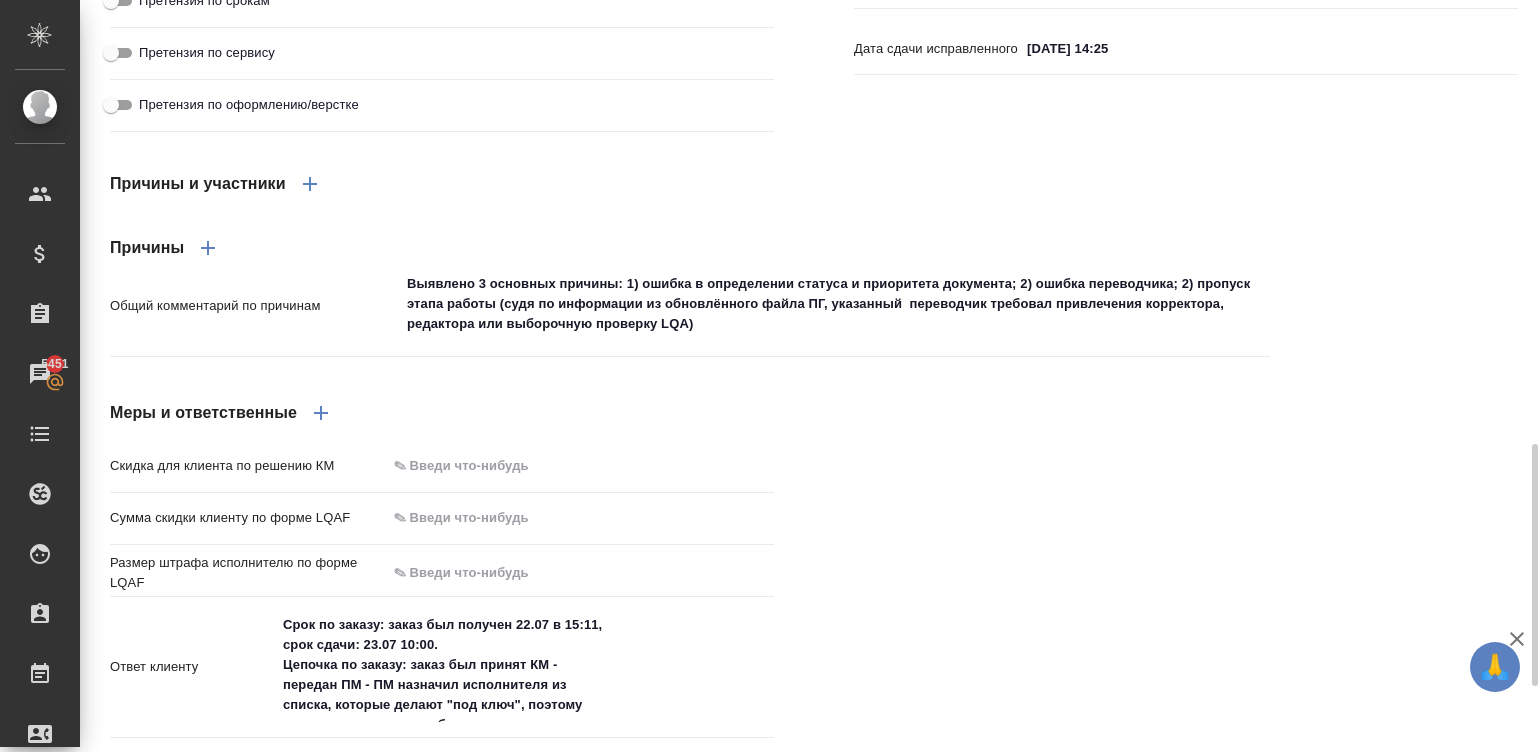 scroll, scrollTop: 1583, scrollLeft: 0, axis: vertical 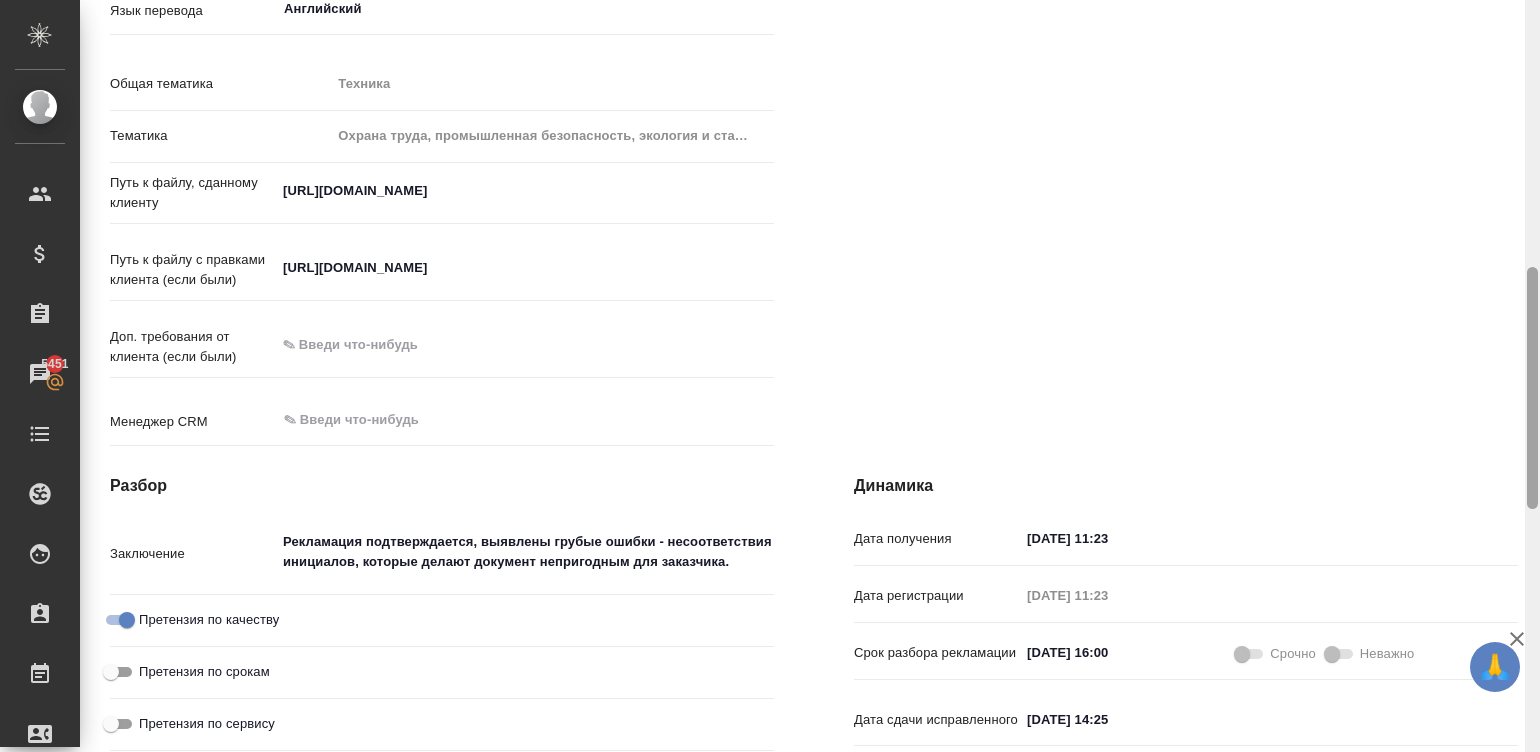 click at bounding box center [1532, 376] 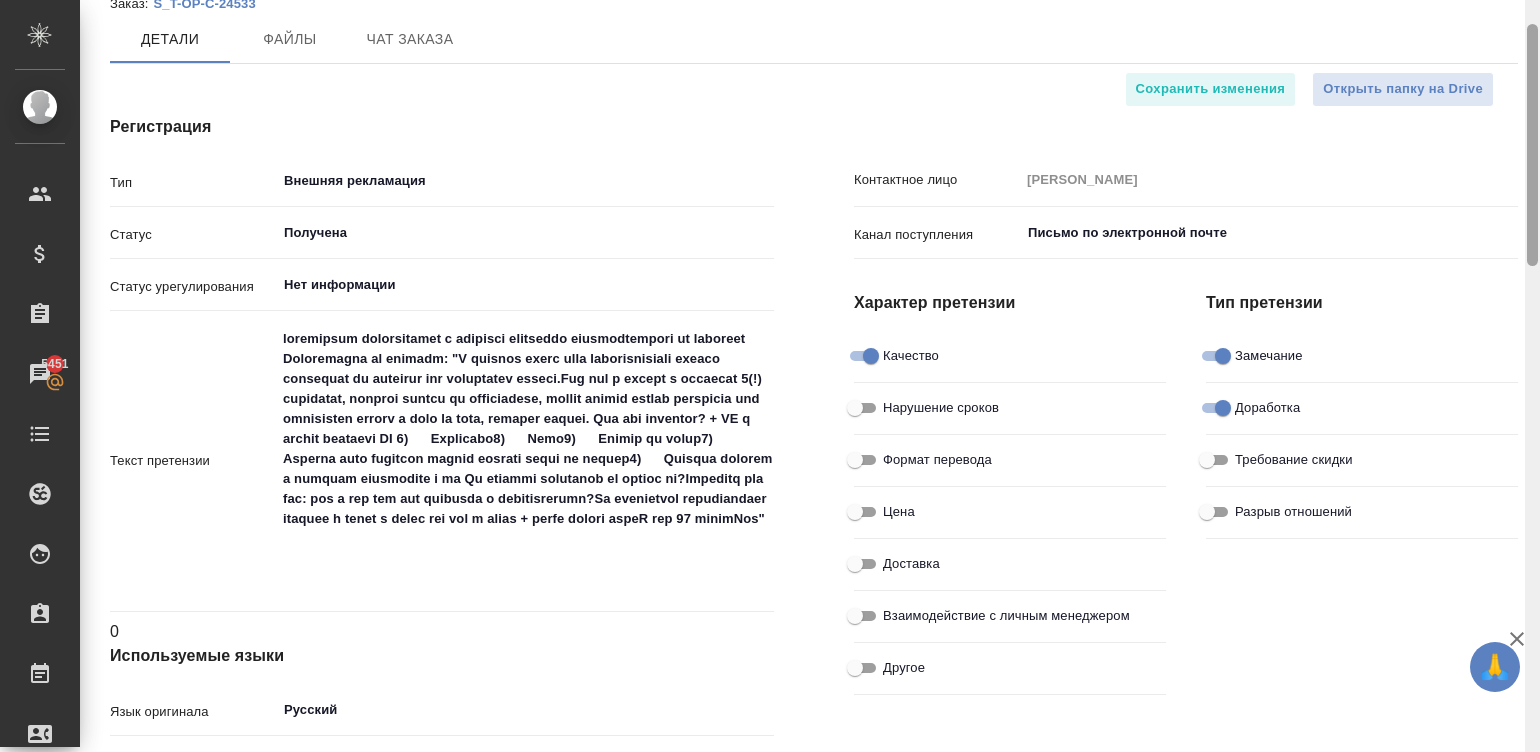 click at bounding box center [1532, 376] 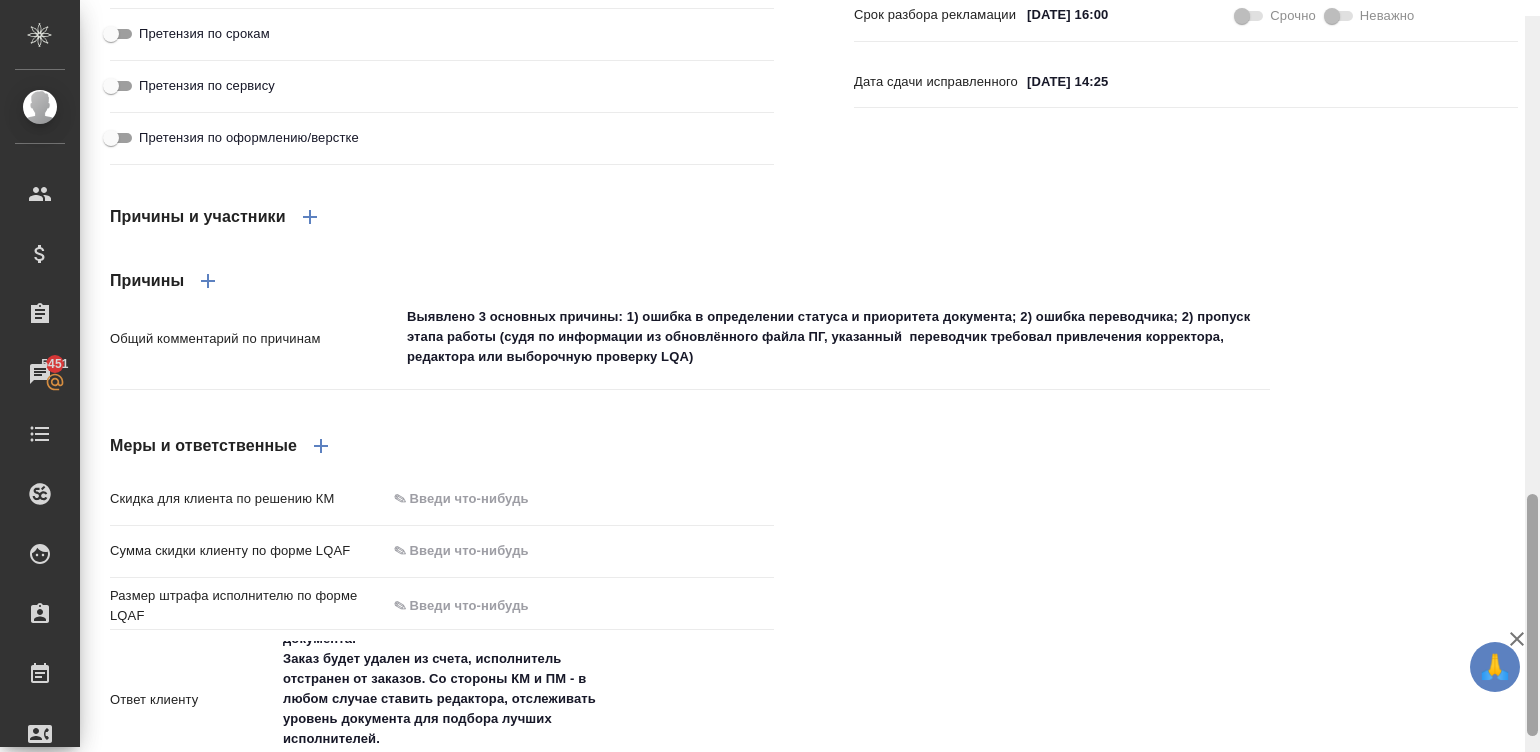 scroll, scrollTop: 1483, scrollLeft: 0, axis: vertical 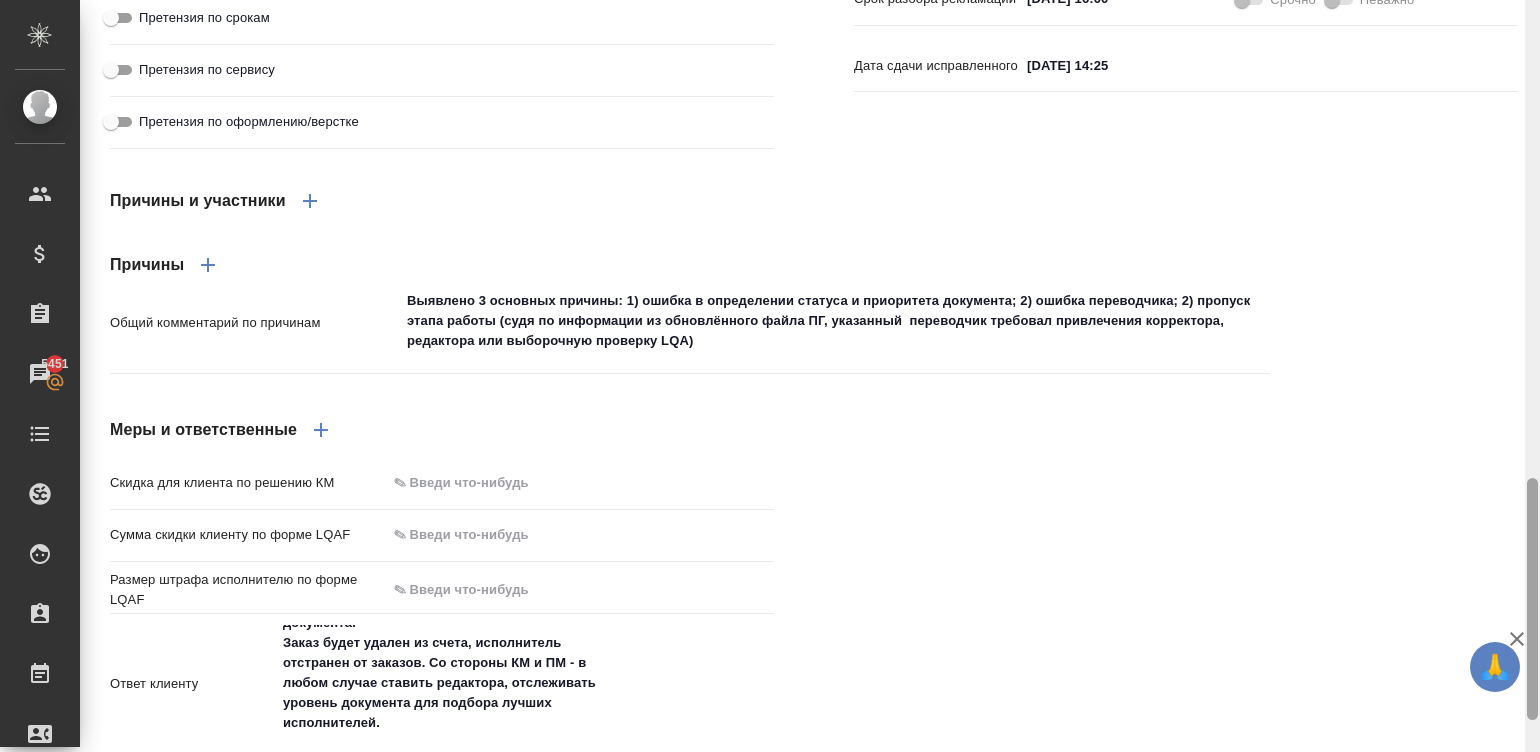 drag, startPoint x: 1535, startPoint y: 39, endPoint x: 1582, endPoint y: 493, distance: 456.42633 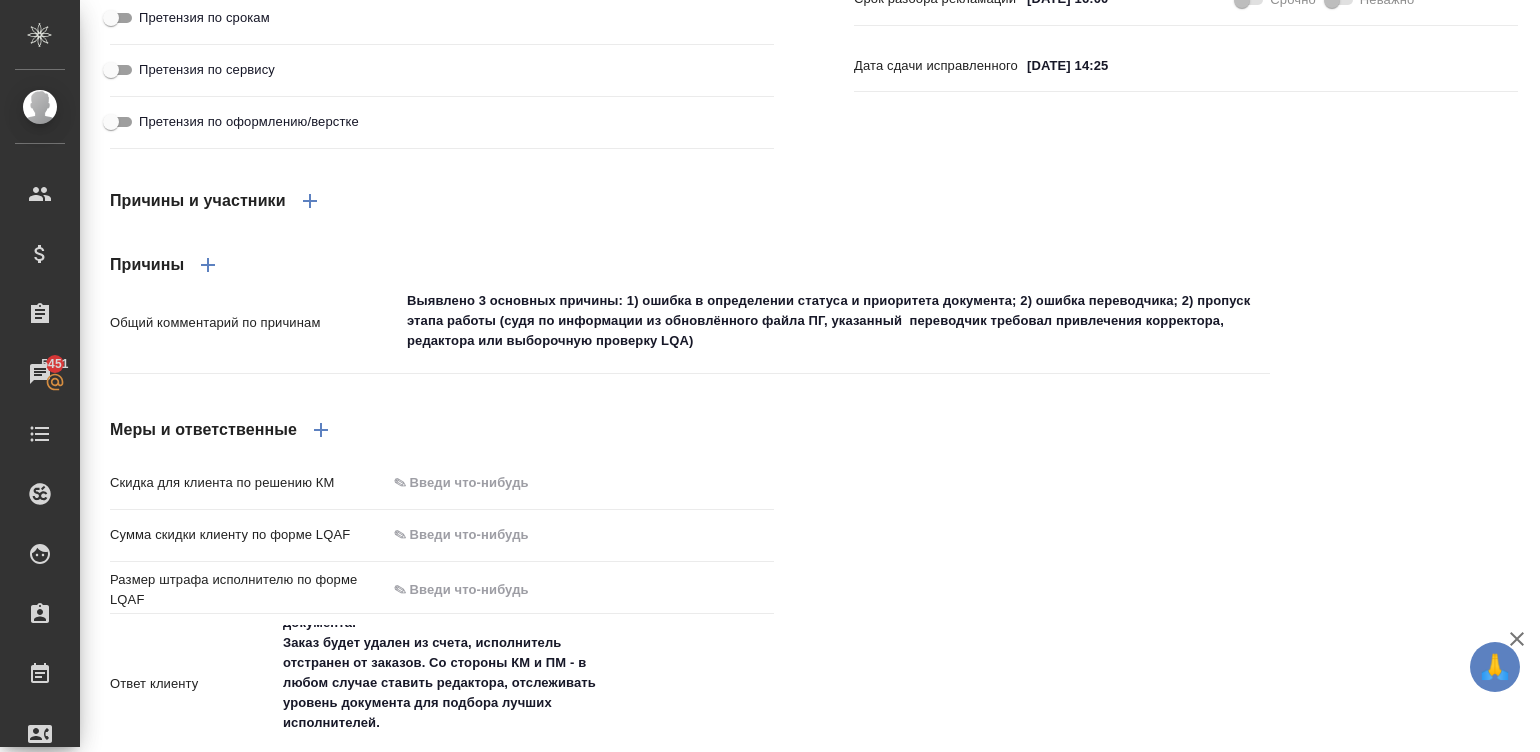 scroll, scrollTop: 730, scrollLeft: 0, axis: vertical 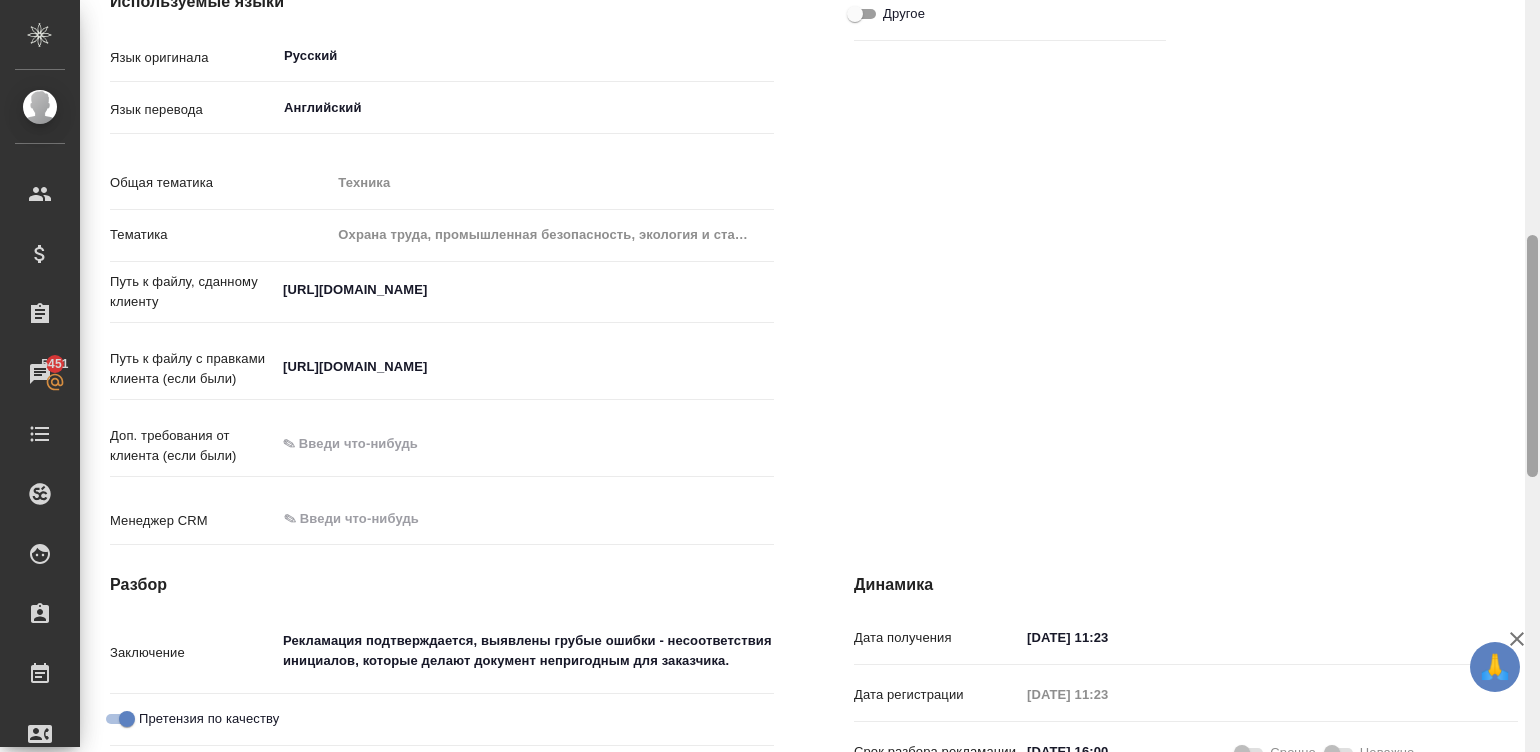 click at bounding box center (1532, 376) 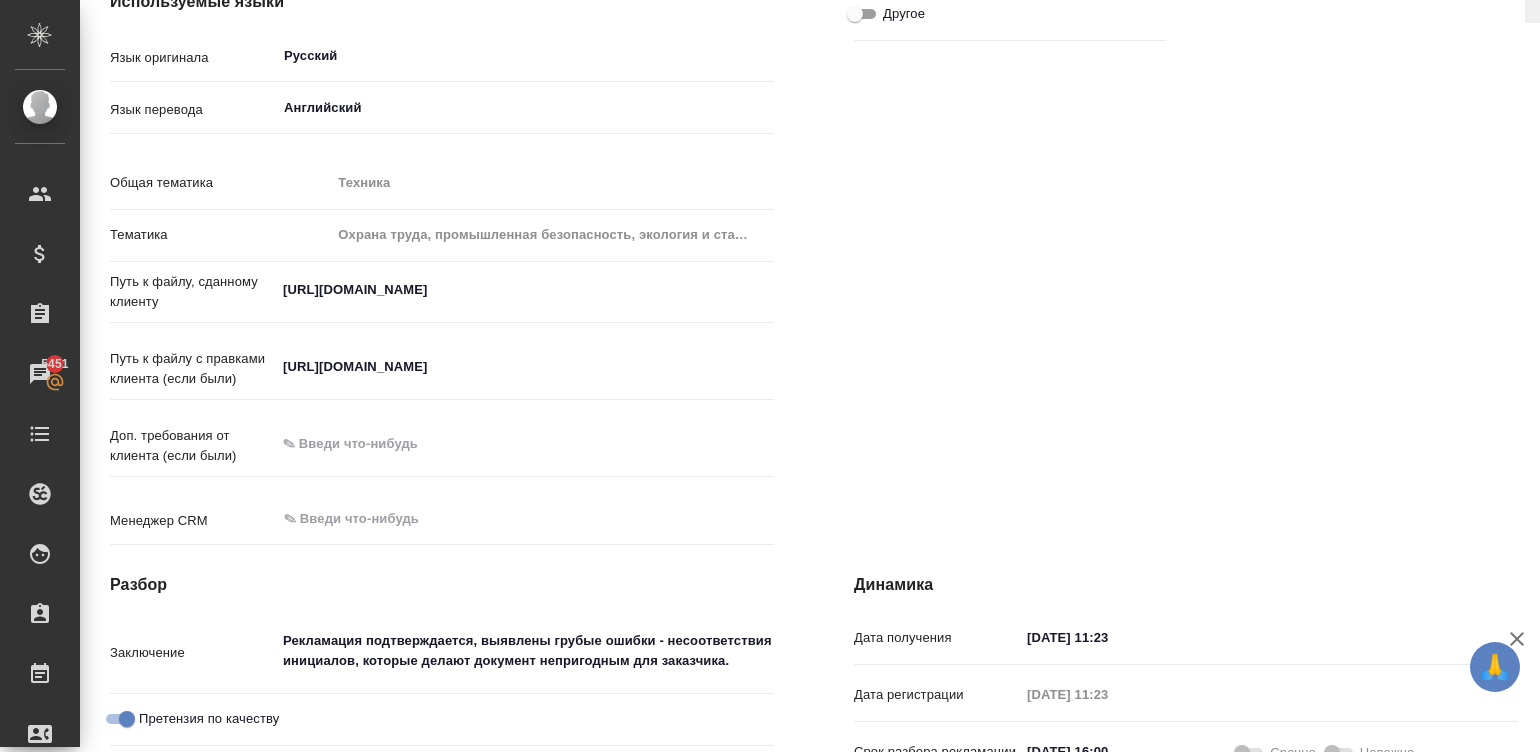 scroll, scrollTop: 0, scrollLeft: 0, axis: both 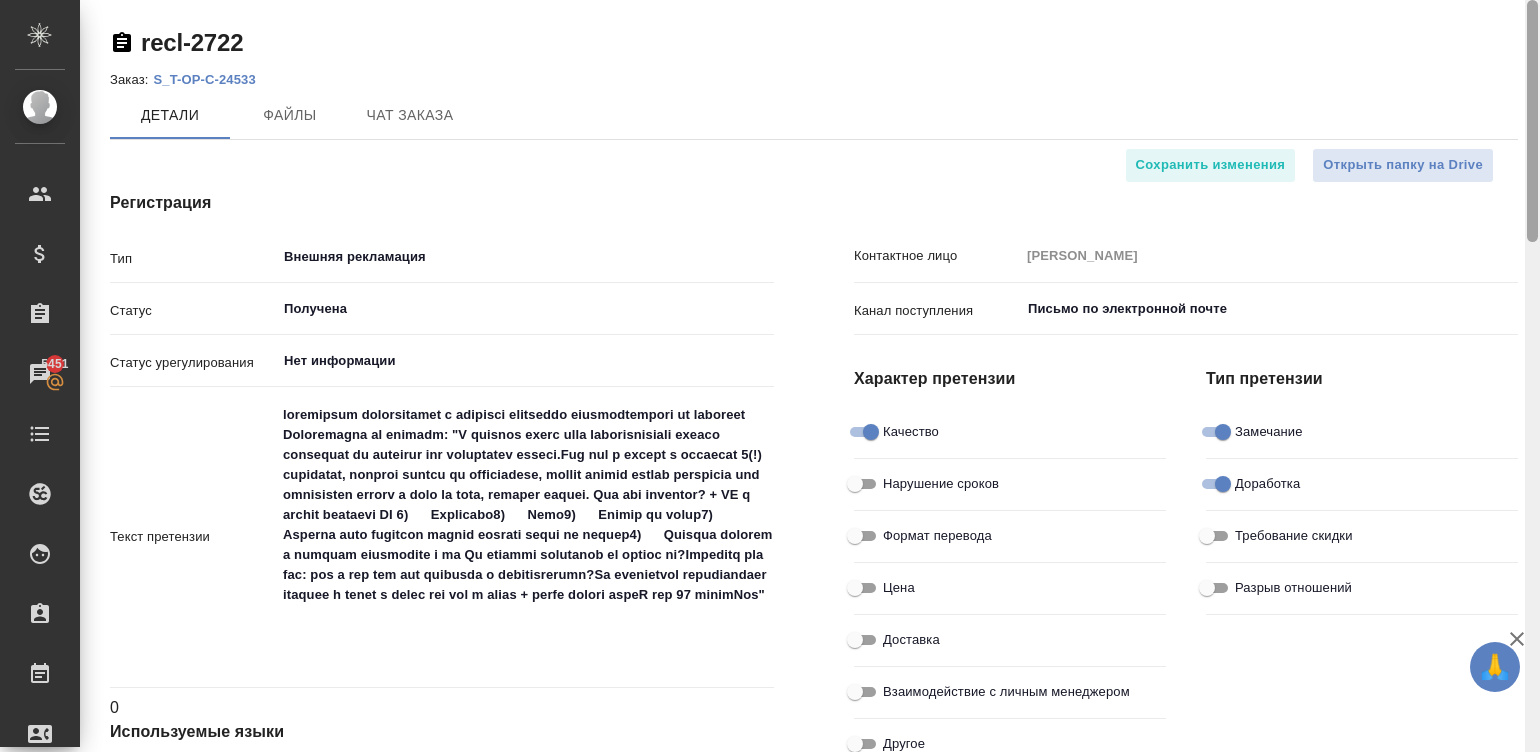 click at bounding box center (1532, 376) 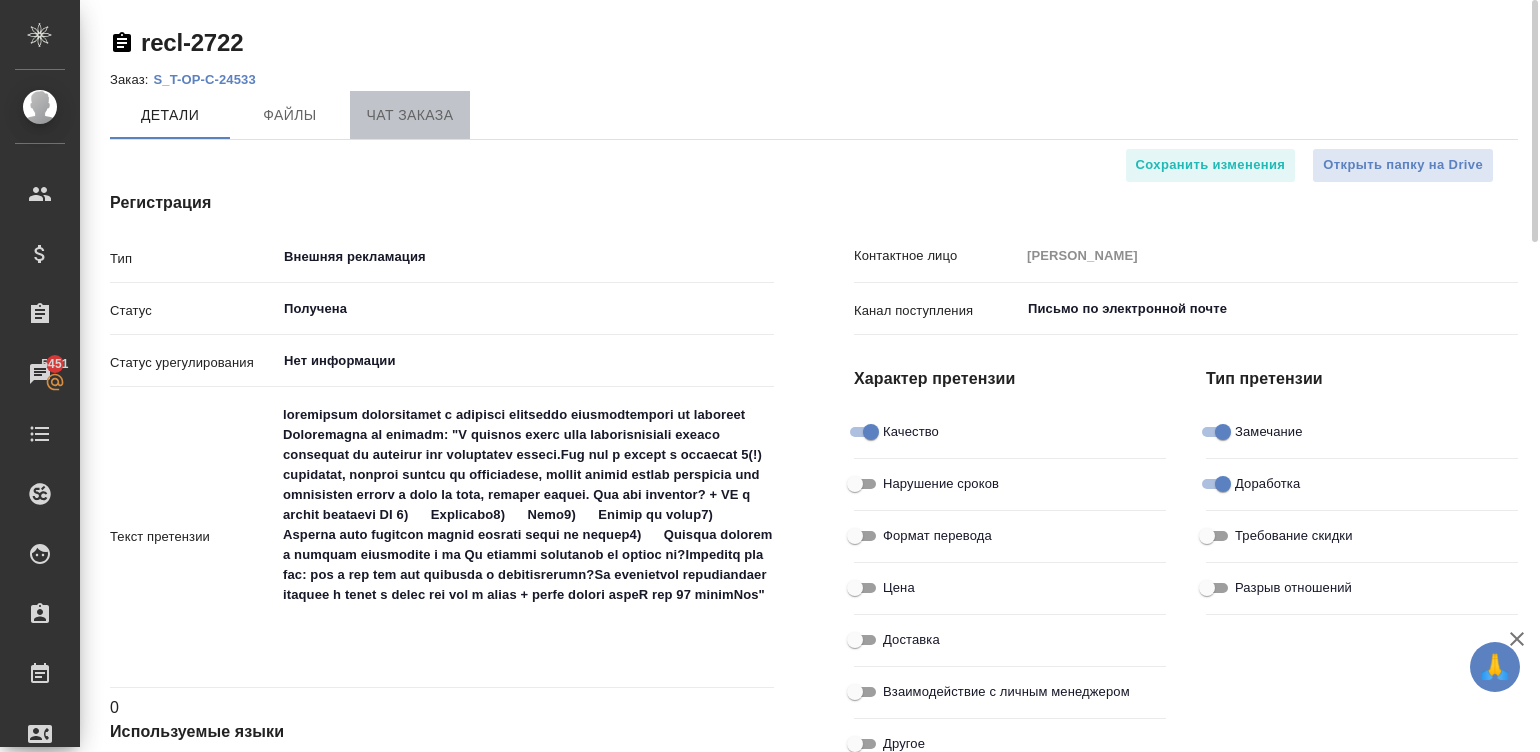click on "Чат заказа" at bounding box center [410, 115] 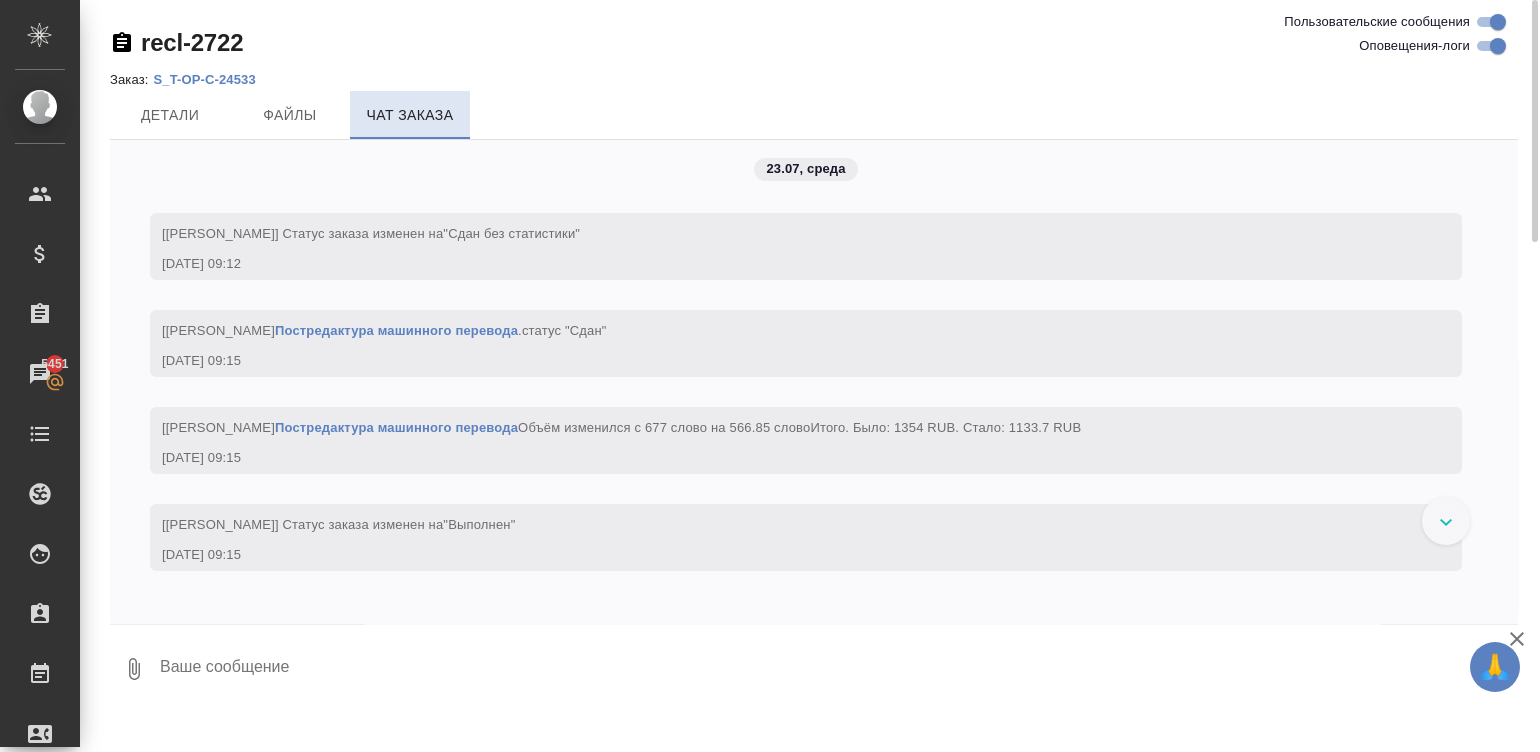scroll, scrollTop: 1819, scrollLeft: 0, axis: vertical 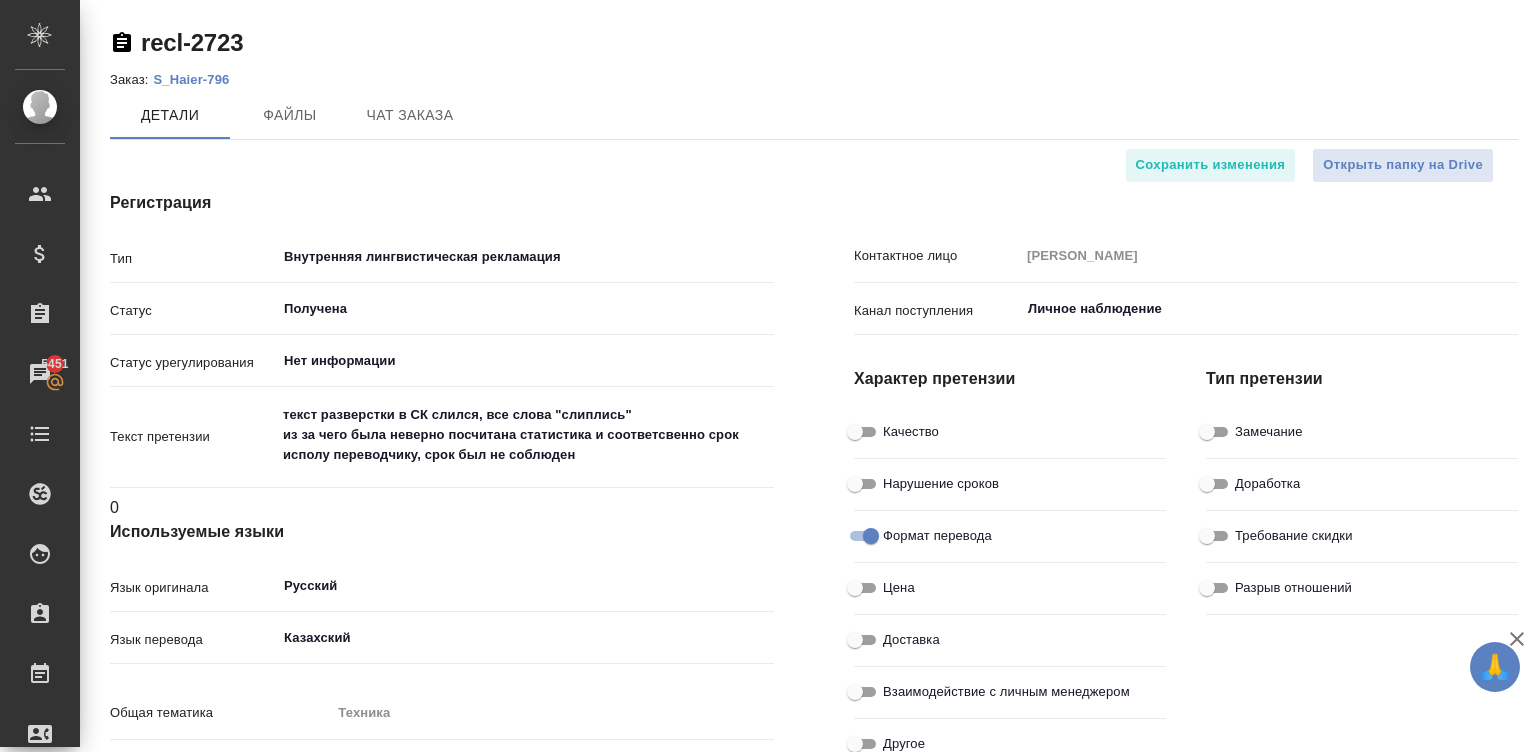 click on "Заказ: S_Haier-796" at bounding box center [814, 79] 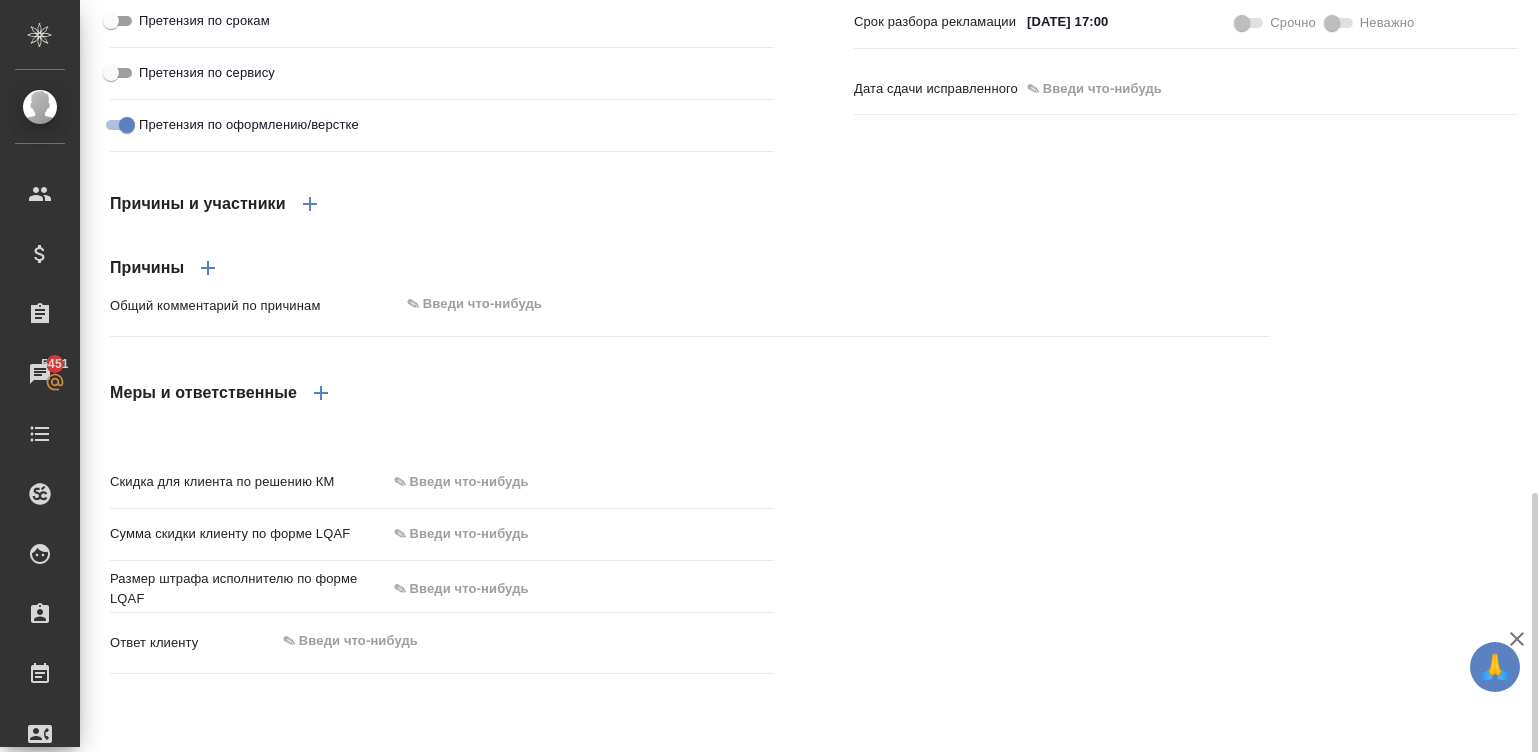 scroll, scrollTop: 1279, scrollLeft: 0, axis: vertical 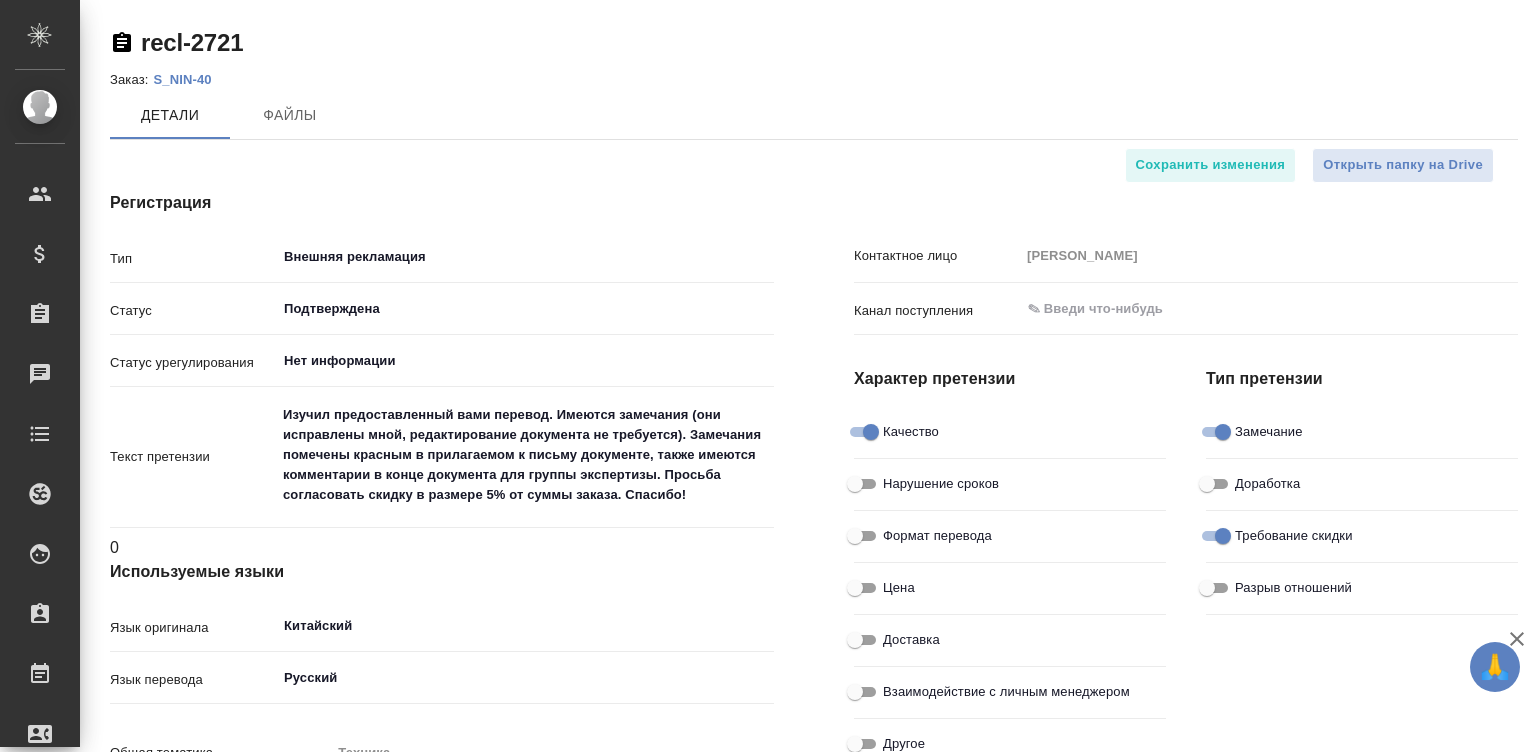 type on "[PERSON_NAME]" 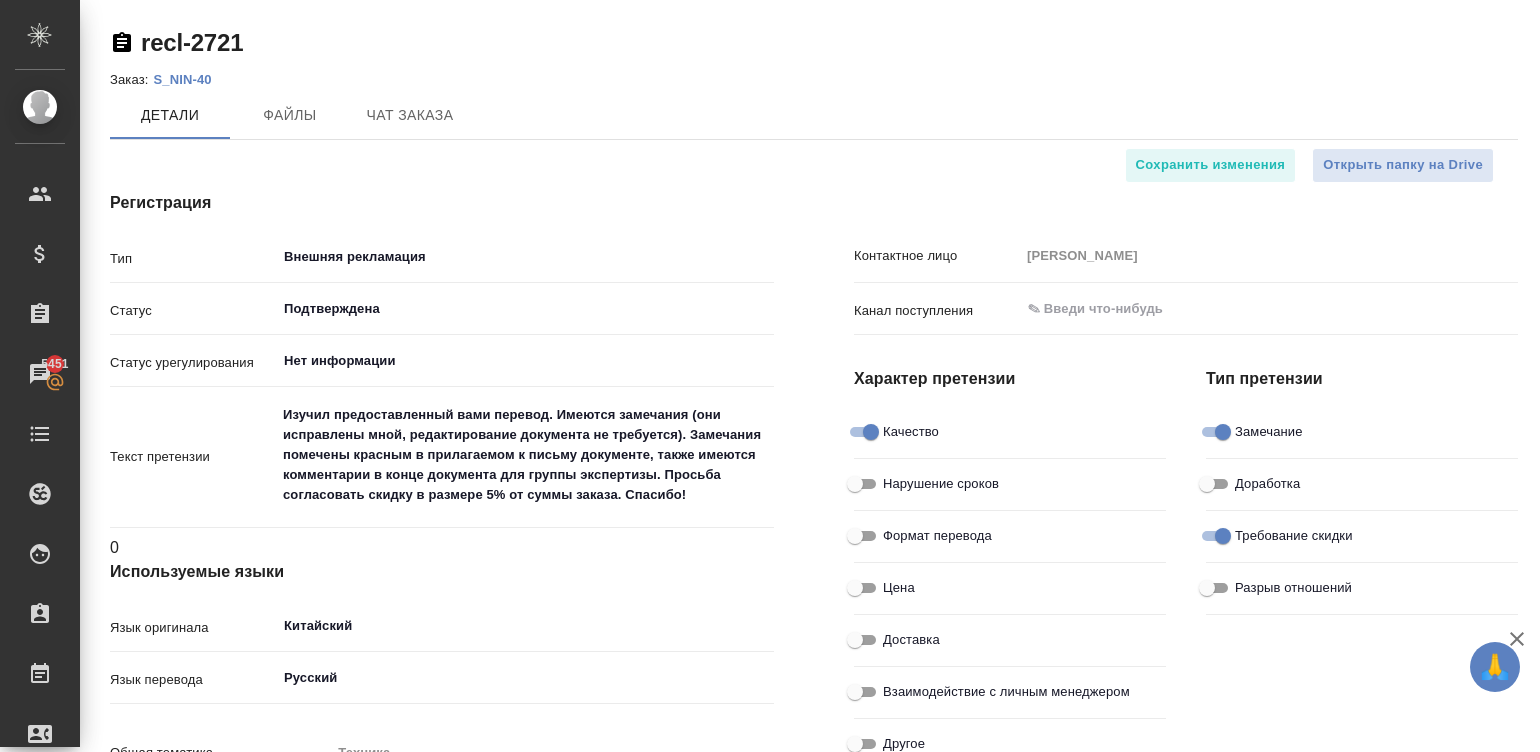 click on "recl-2721" at bounding box center [814, 43] 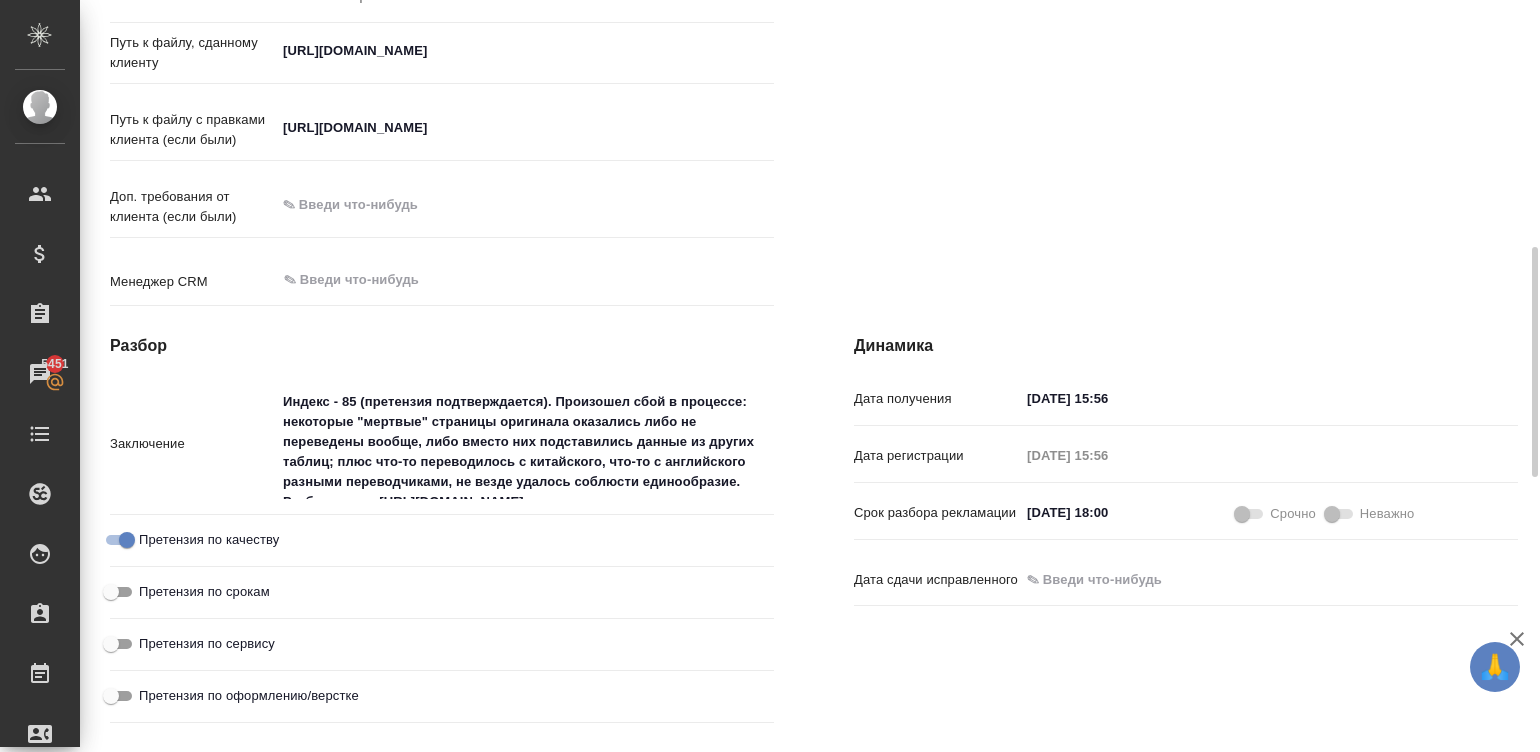 scroll, scrollTop: 899, scrollLeft: 0, axis: vertical 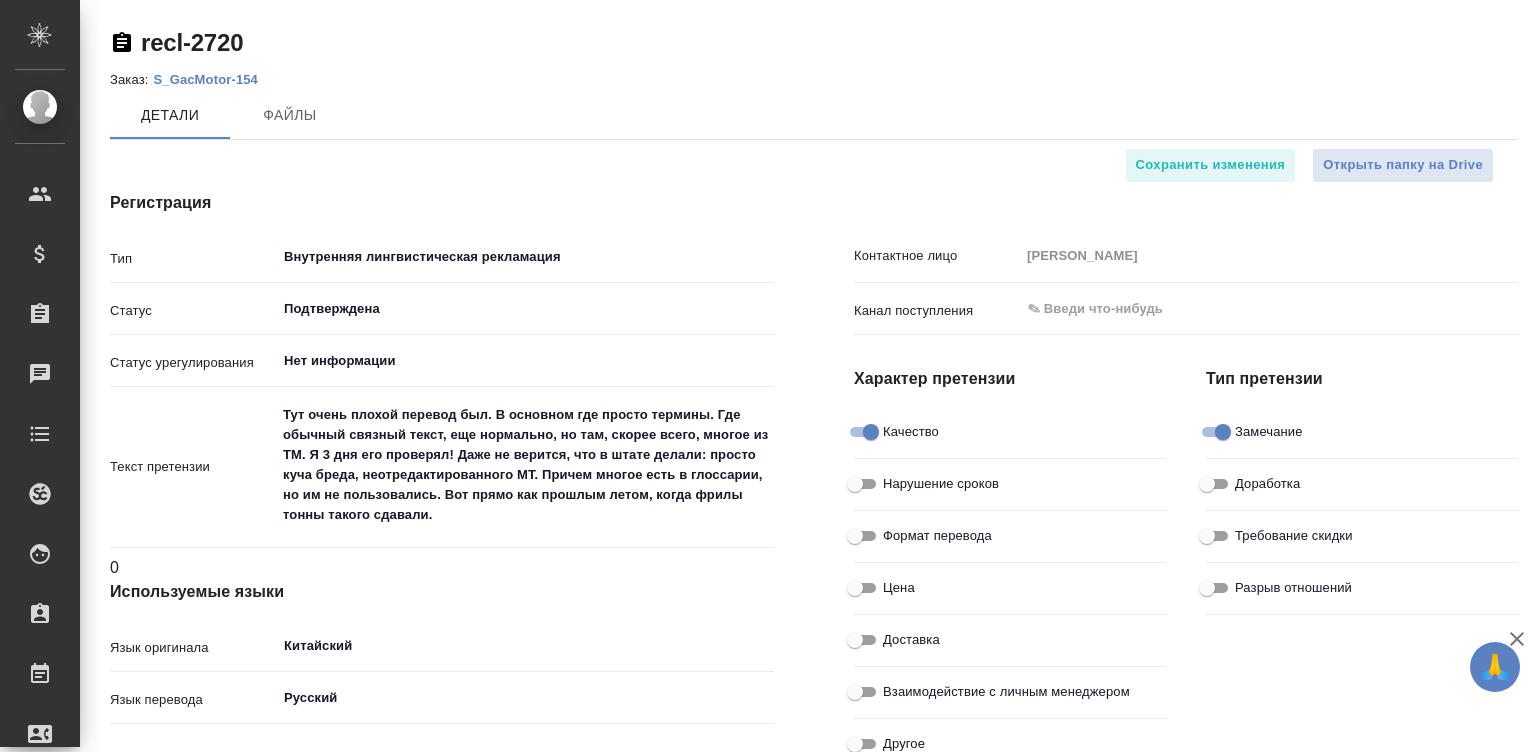 type on "[PERSON_NAME]" 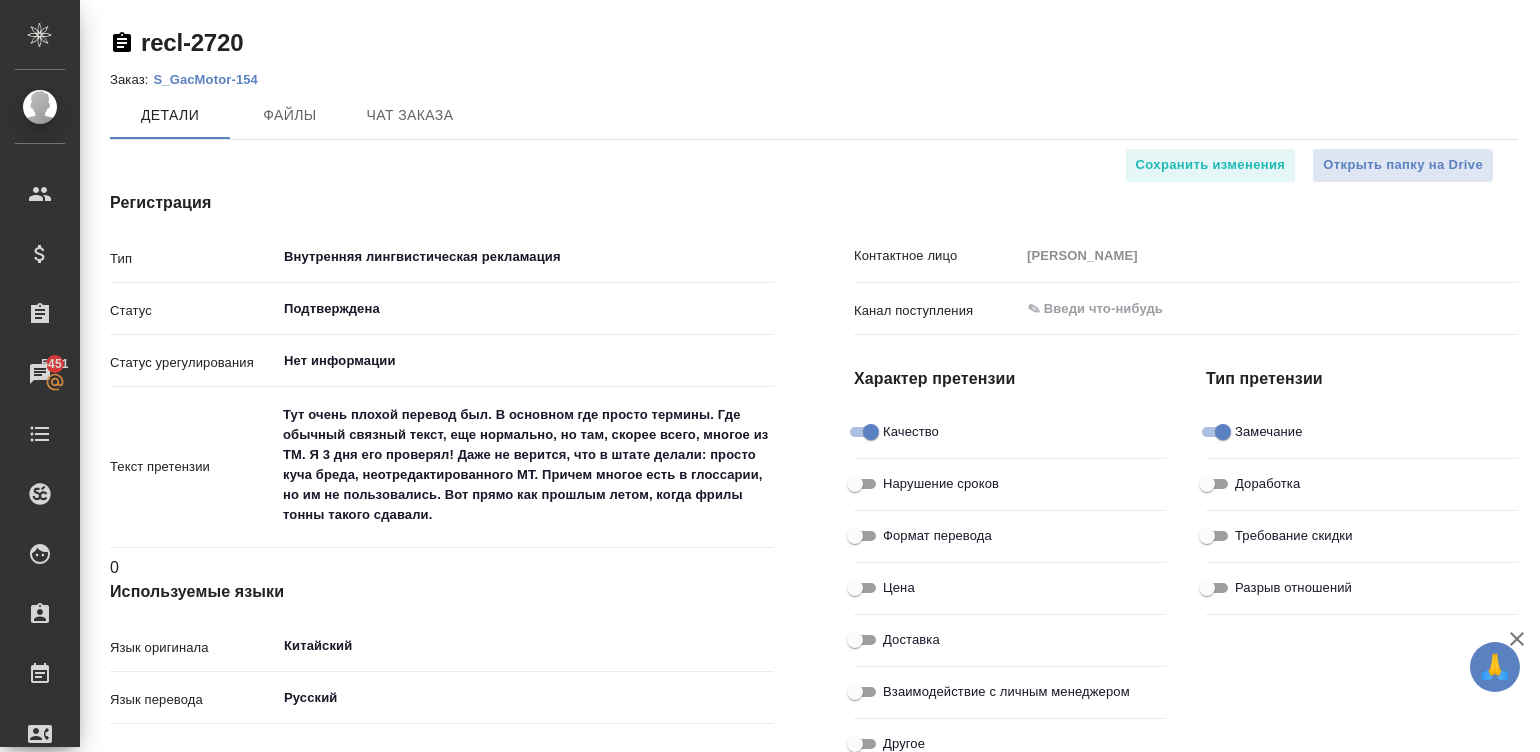 click on "recl-2720" at bounding box center (814, 47) 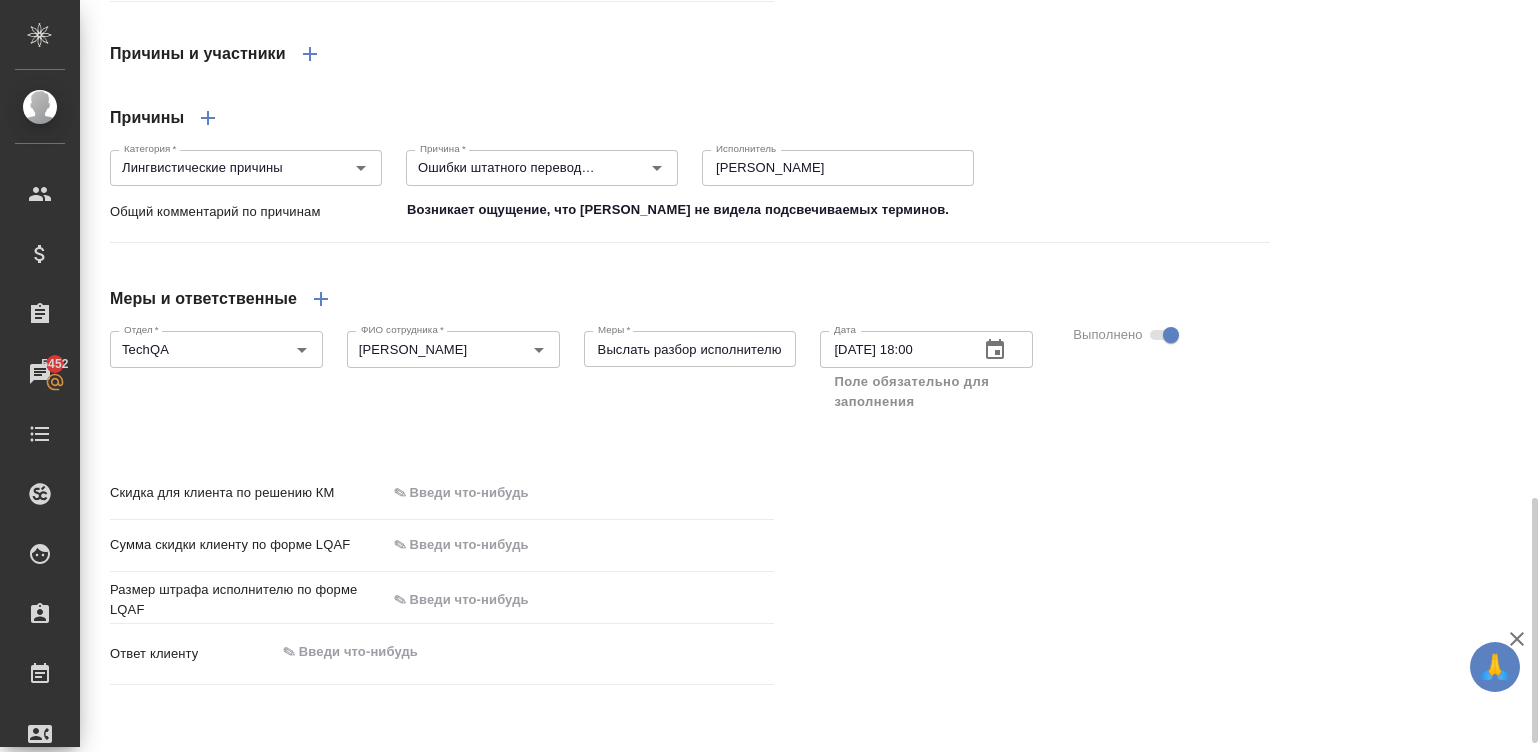 scroll, scrollTop: 1559, scrollLeft: 0, axis: vertical 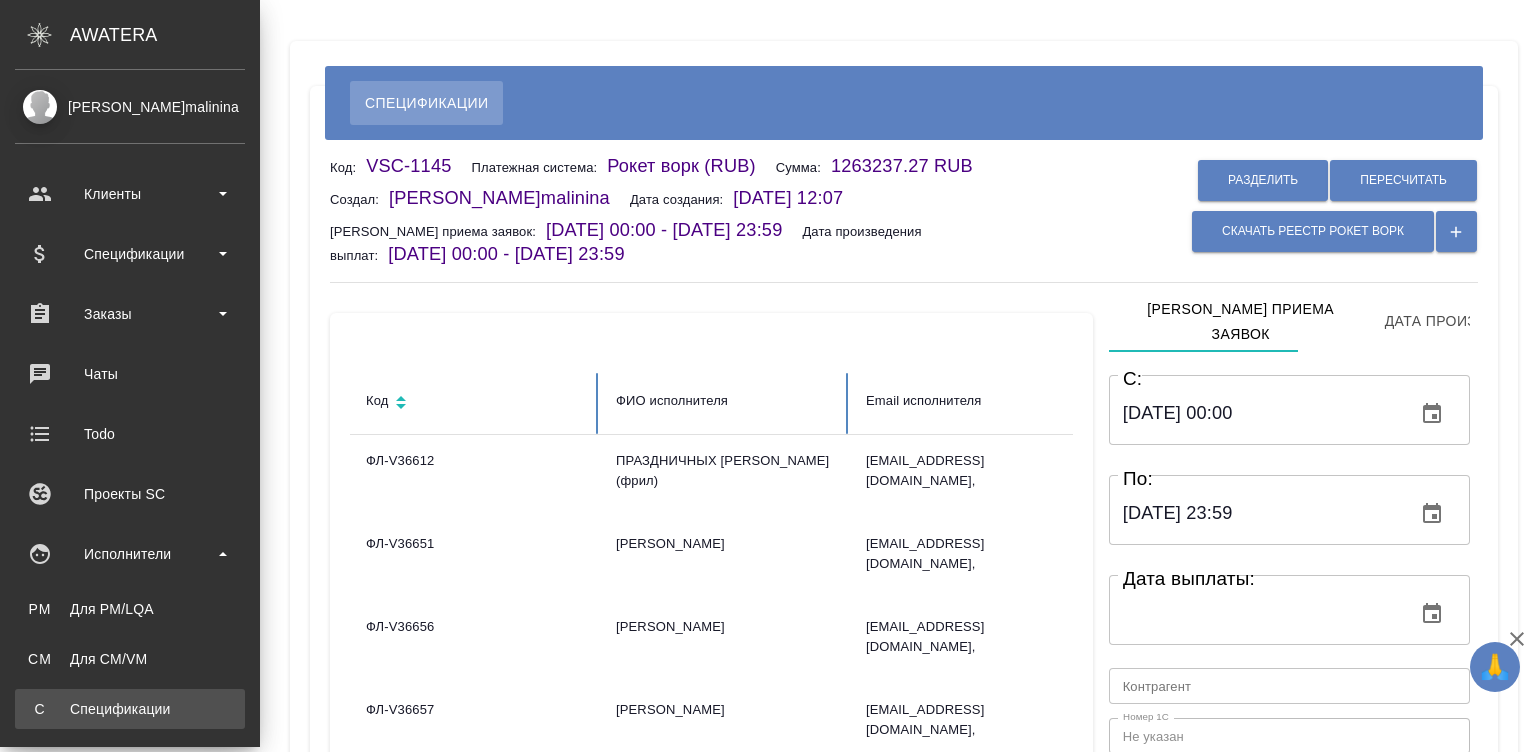 click on "Спецификации" at bounding box center [130, 709] 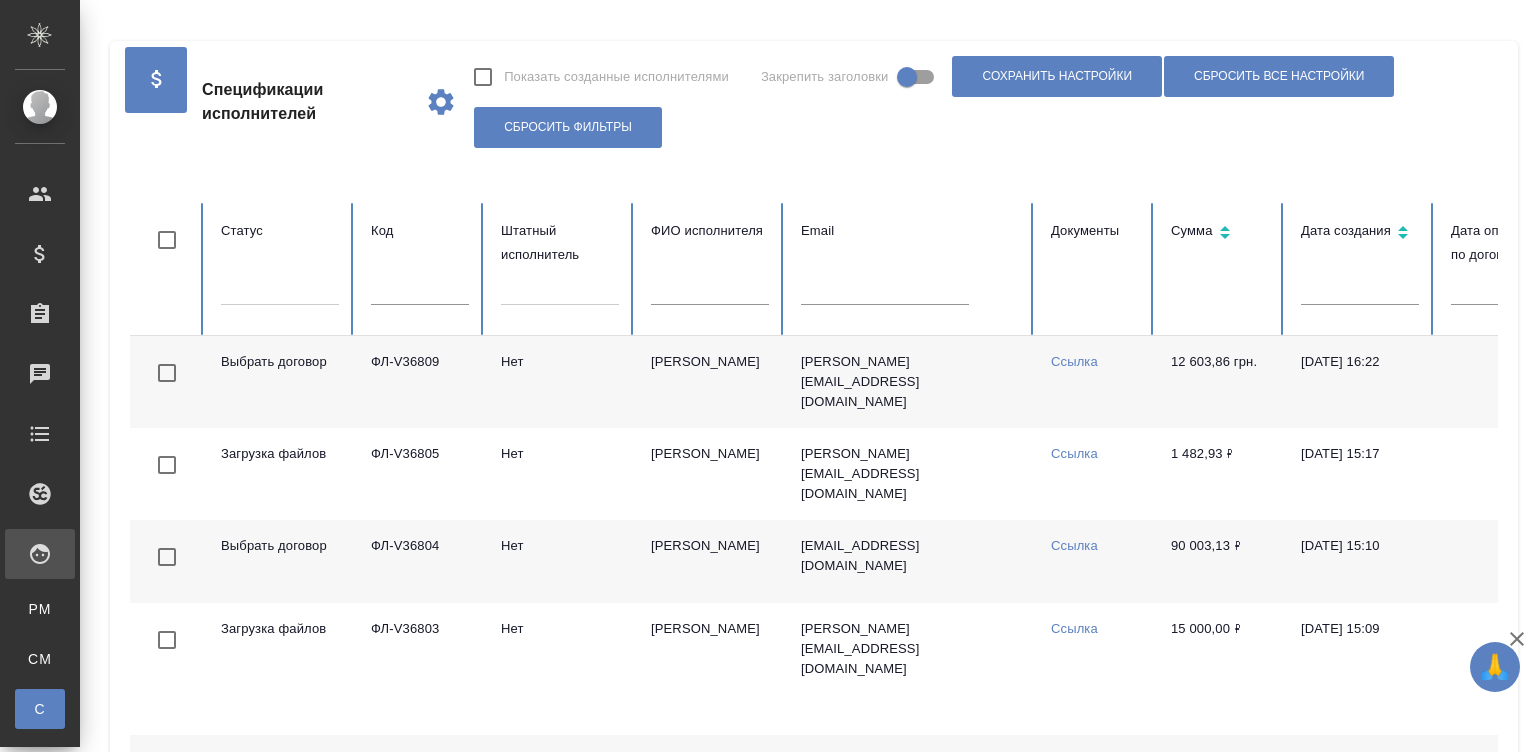 click at bounding box center (420, 298) 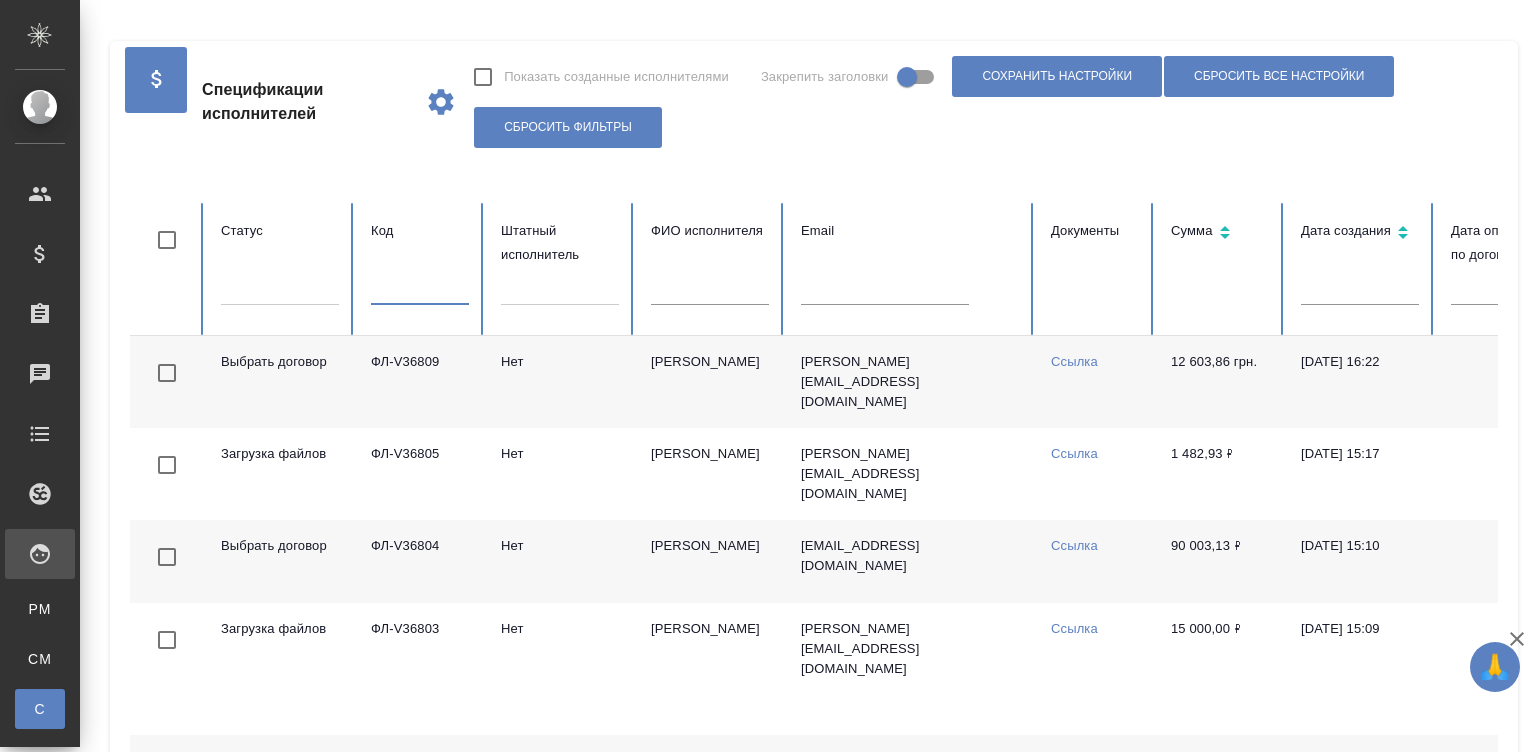 paste on "ФЛ-V35786" 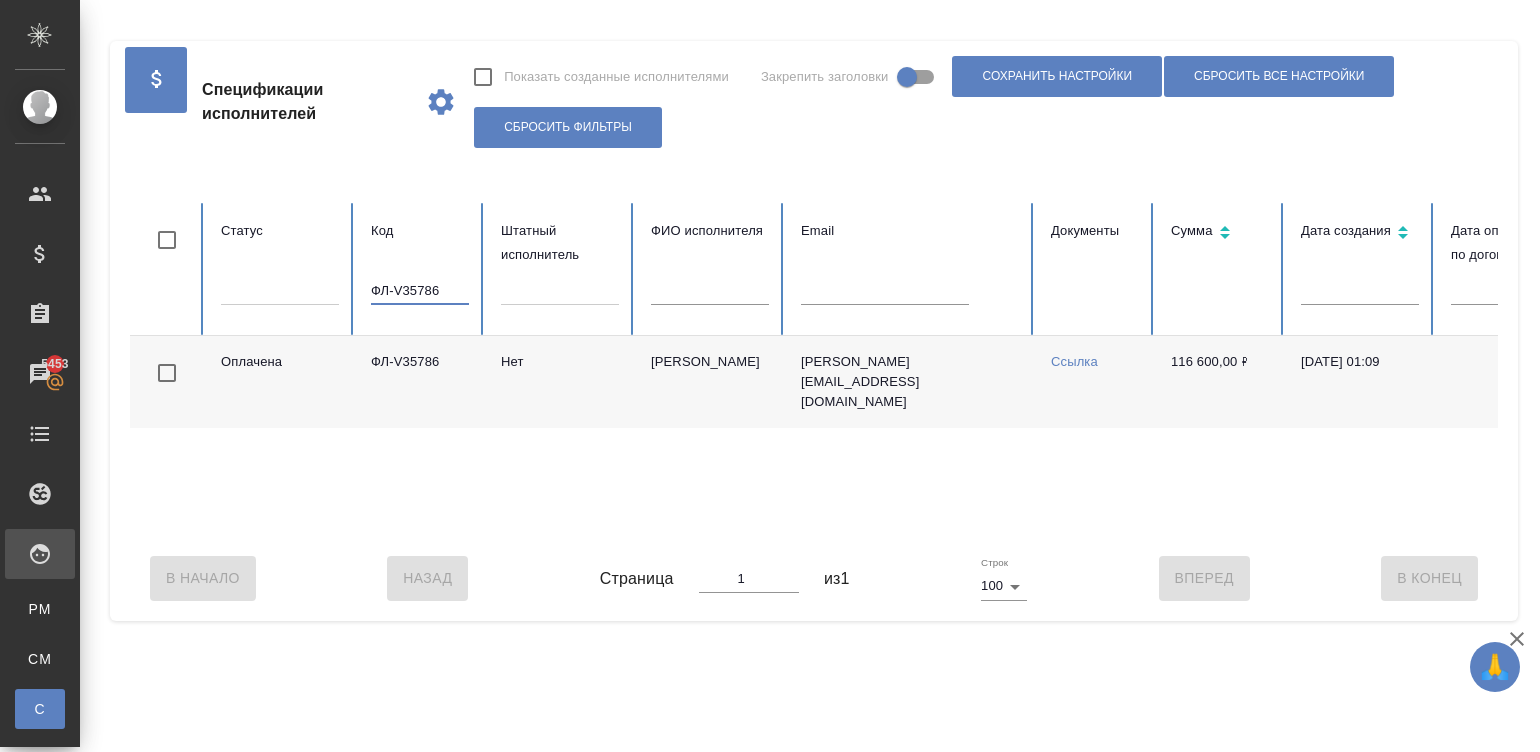 scroll, scrollTop: 0, scrollLeft: 773, axis: horizontal 